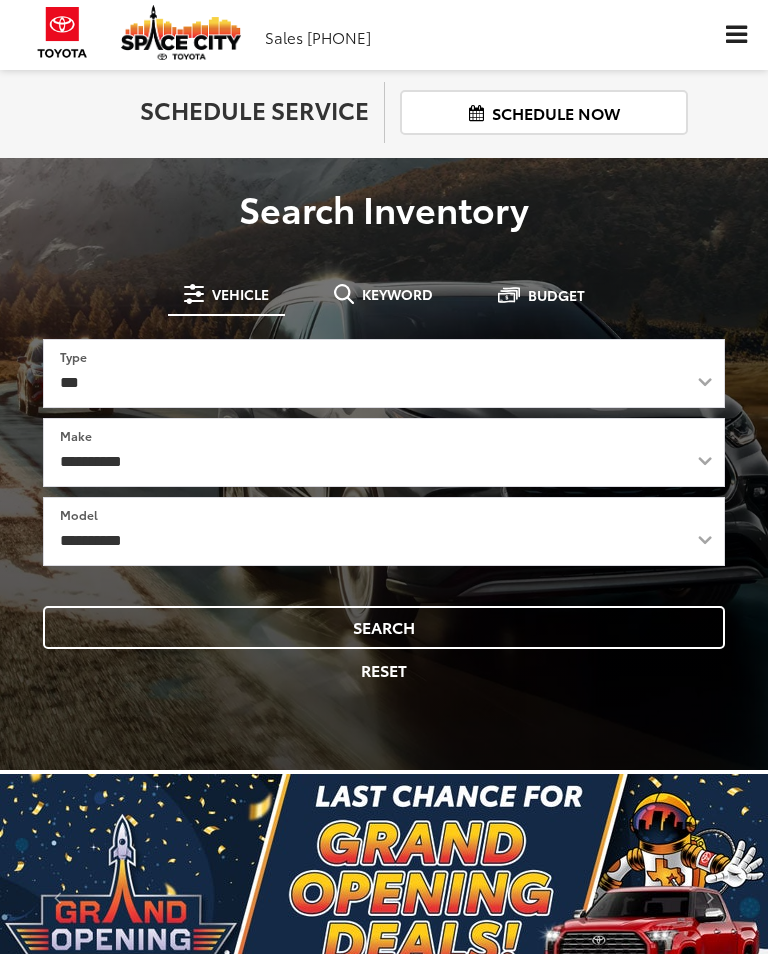 scroll, scrollTop: 0, scrollLeft: 0, axis: both 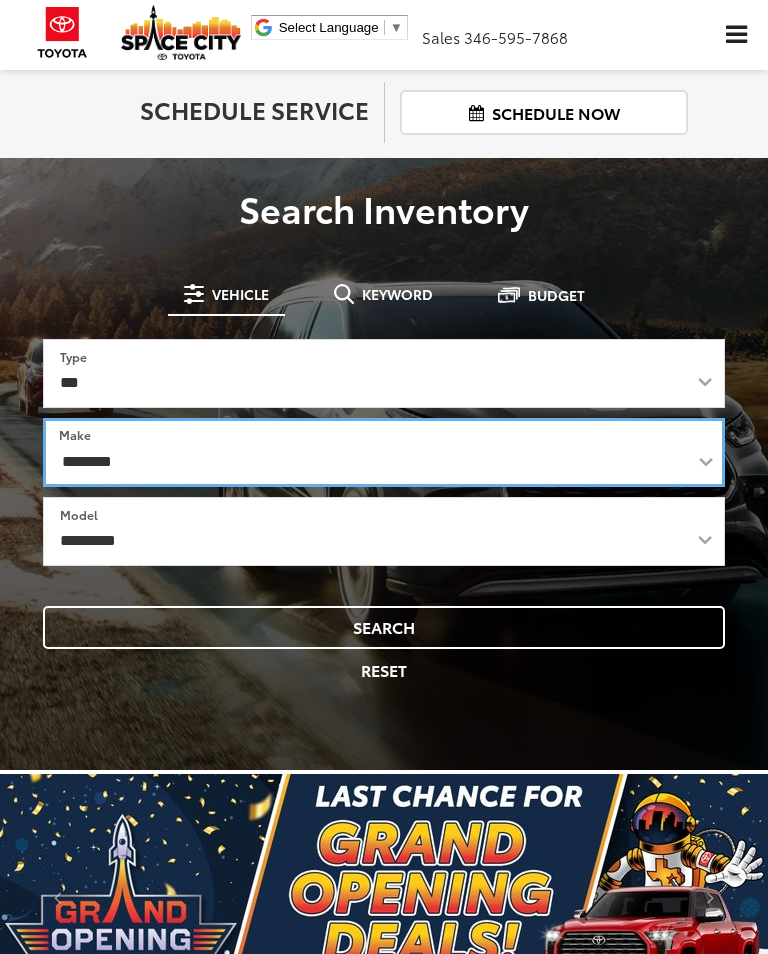 click on "**********" at bounding box center [384, 452] 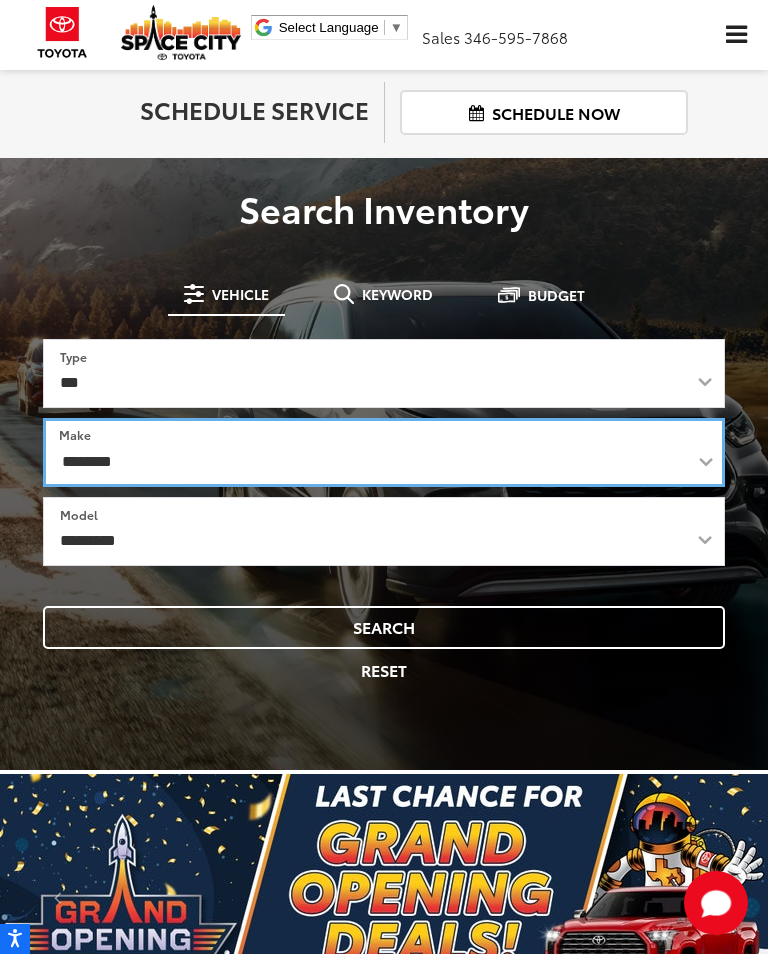select on "******" 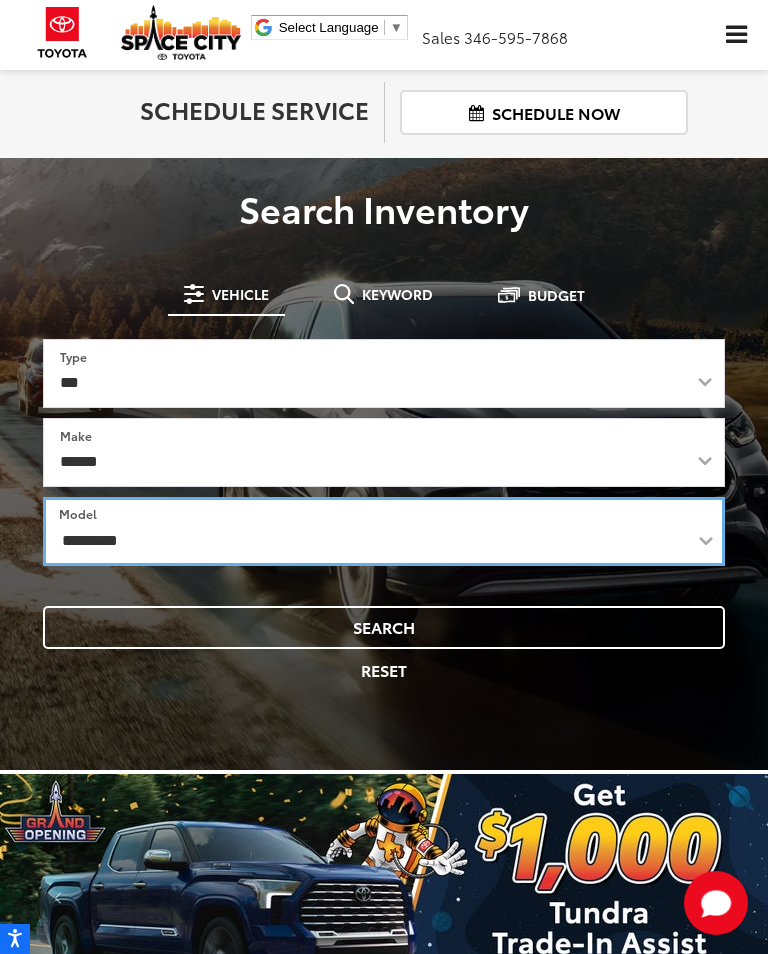 click on "**********" at bounding box center (384, 531) 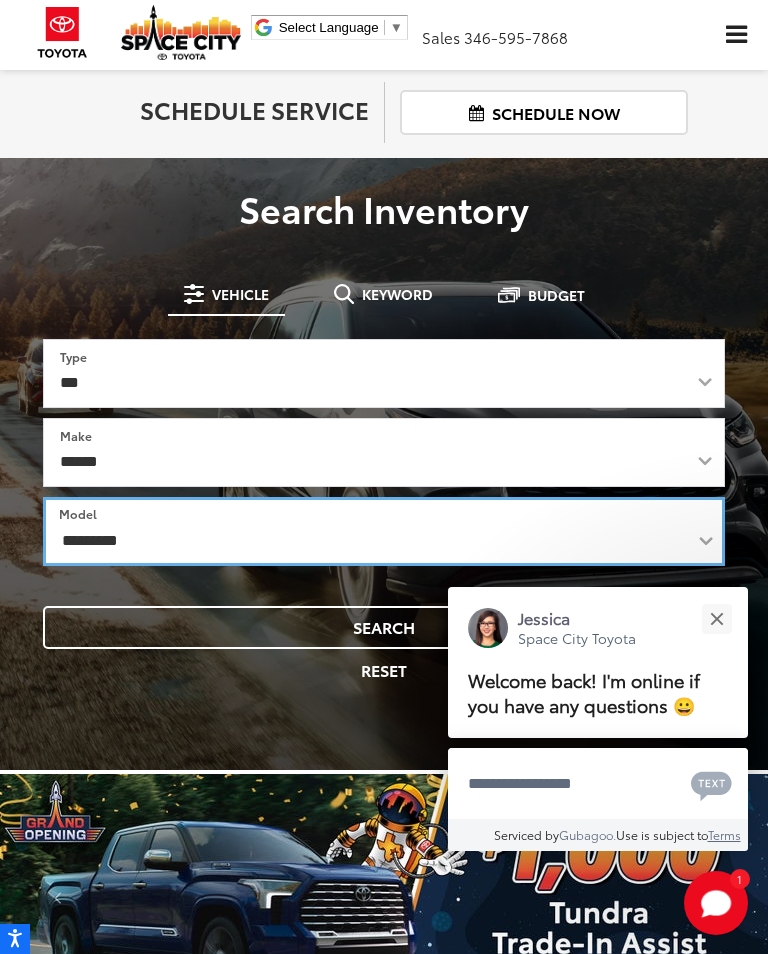 select on "******" 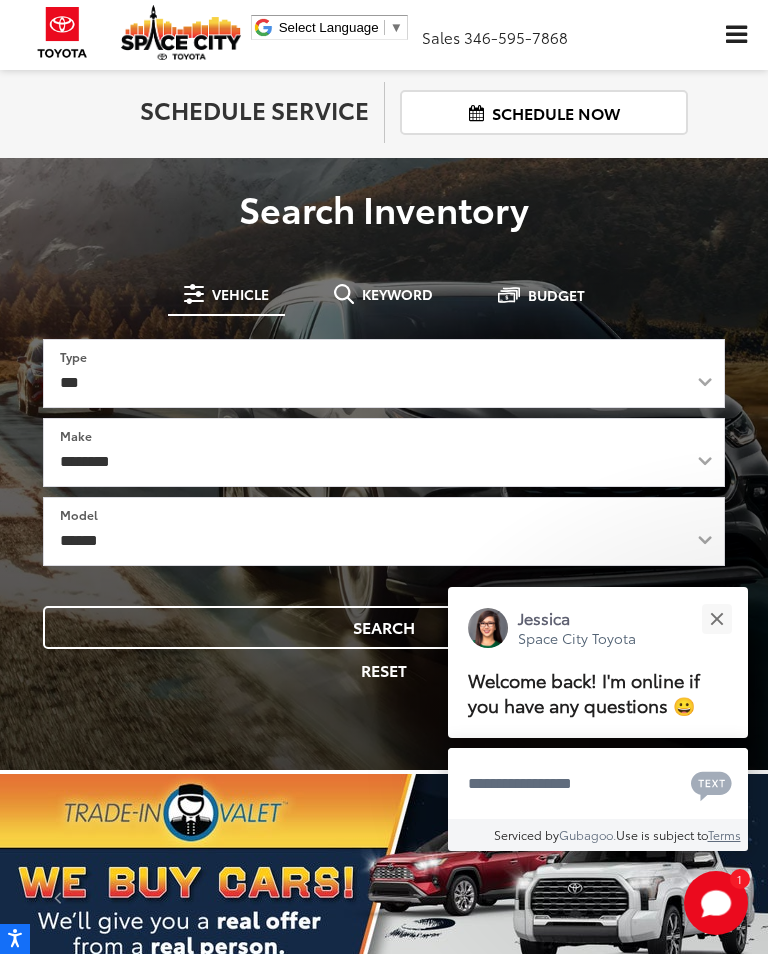 click at bounding box center [716, 618] 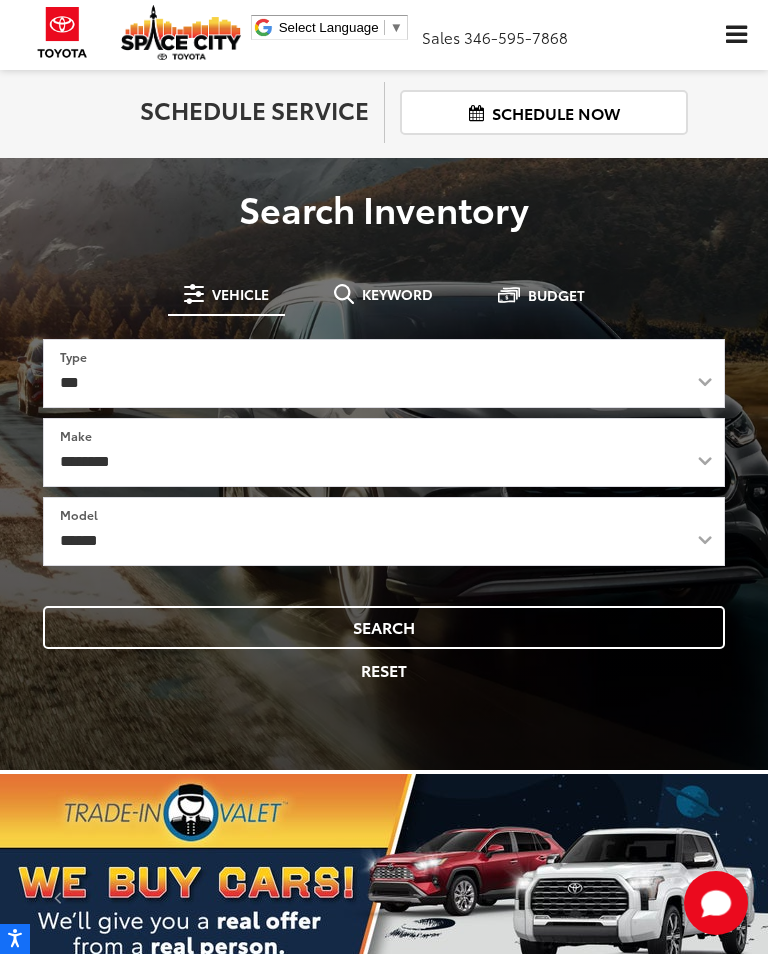 click on "Search" at bounding box center (384, 627) 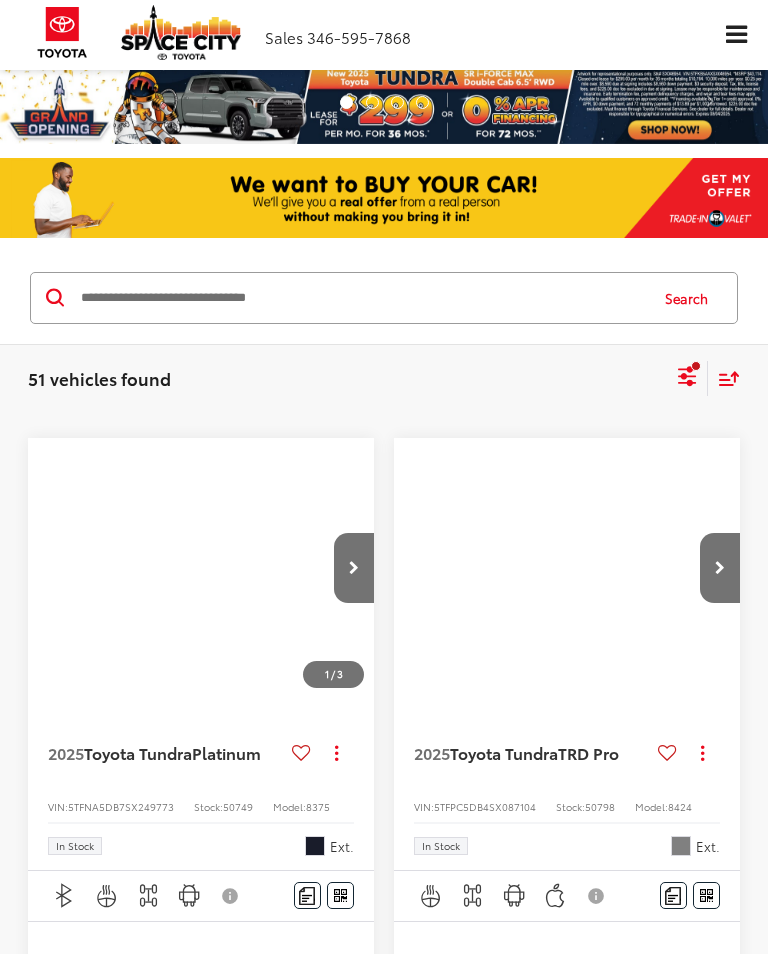 scroll, scrollTop: 0, scrollLeft: 0, axis: both 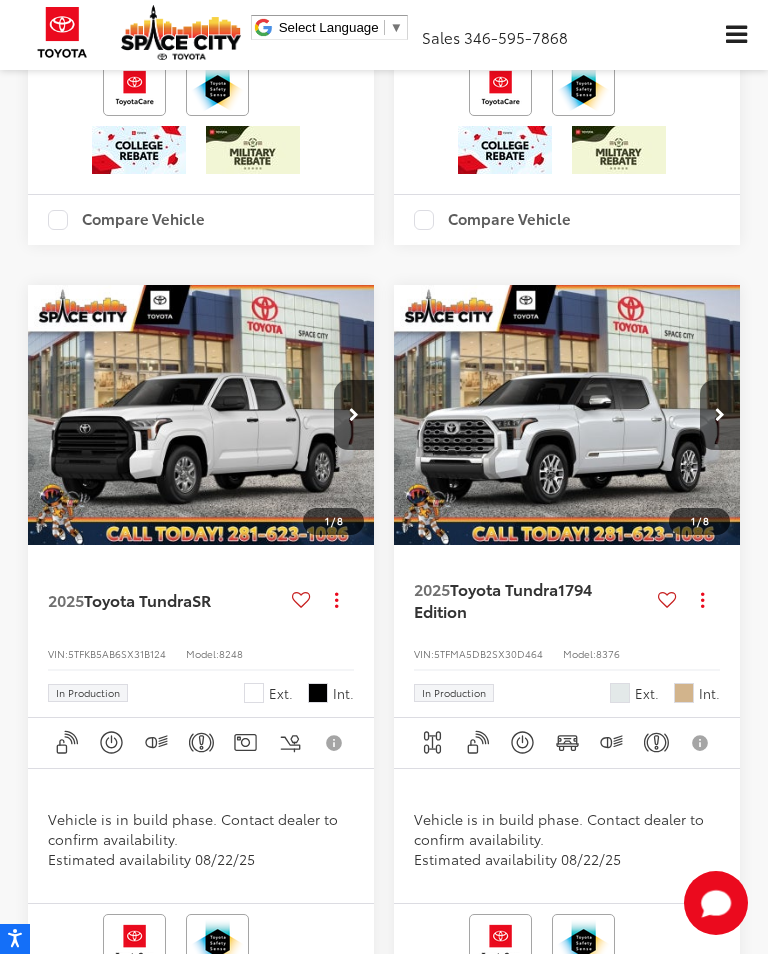 click at bounding box center [567, 416] 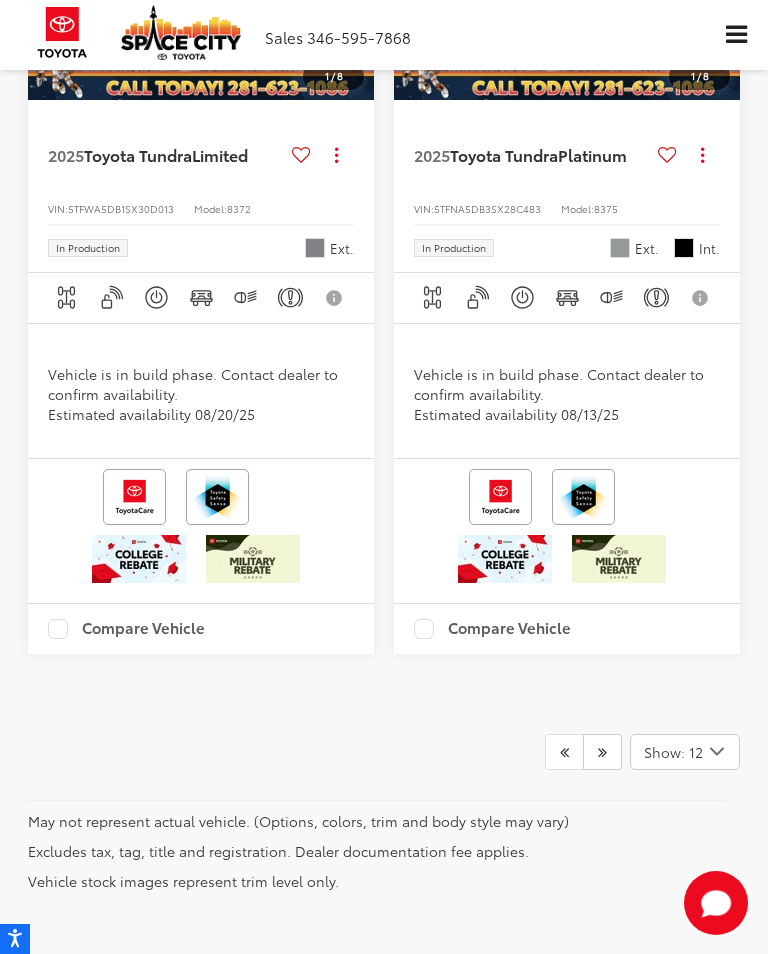 scroll, scrollTop: 4502, scrollLeft: 0, axis: vertical 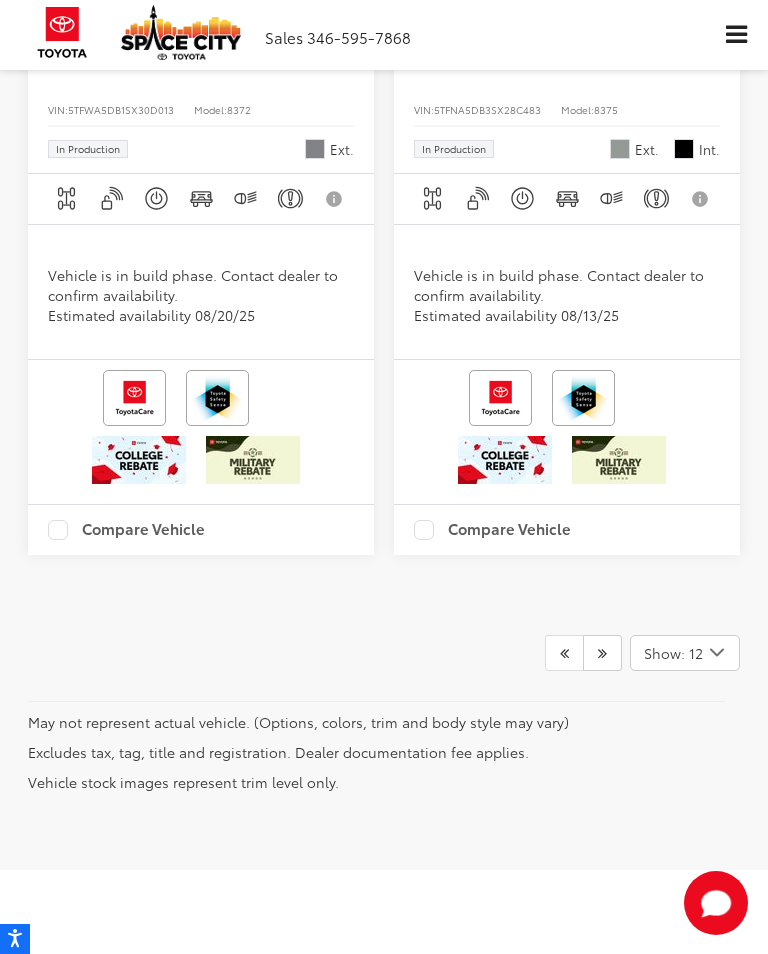 click at bounding box center (736, 35) 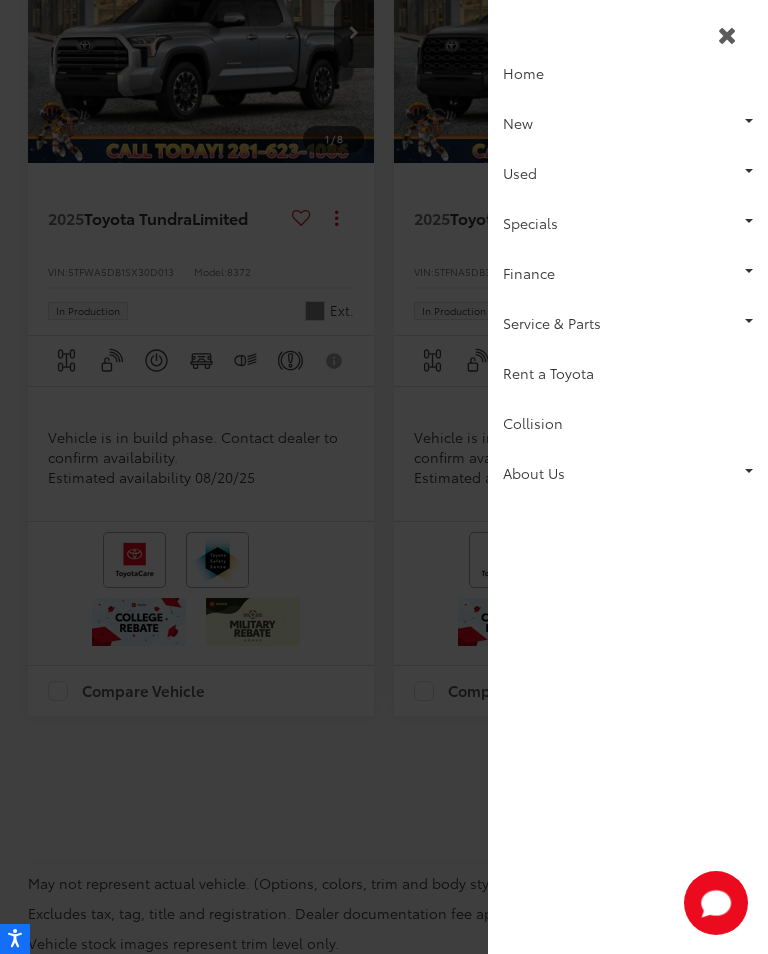 scroll, scrollTop: 0, scrollLeft: 0, axis: both 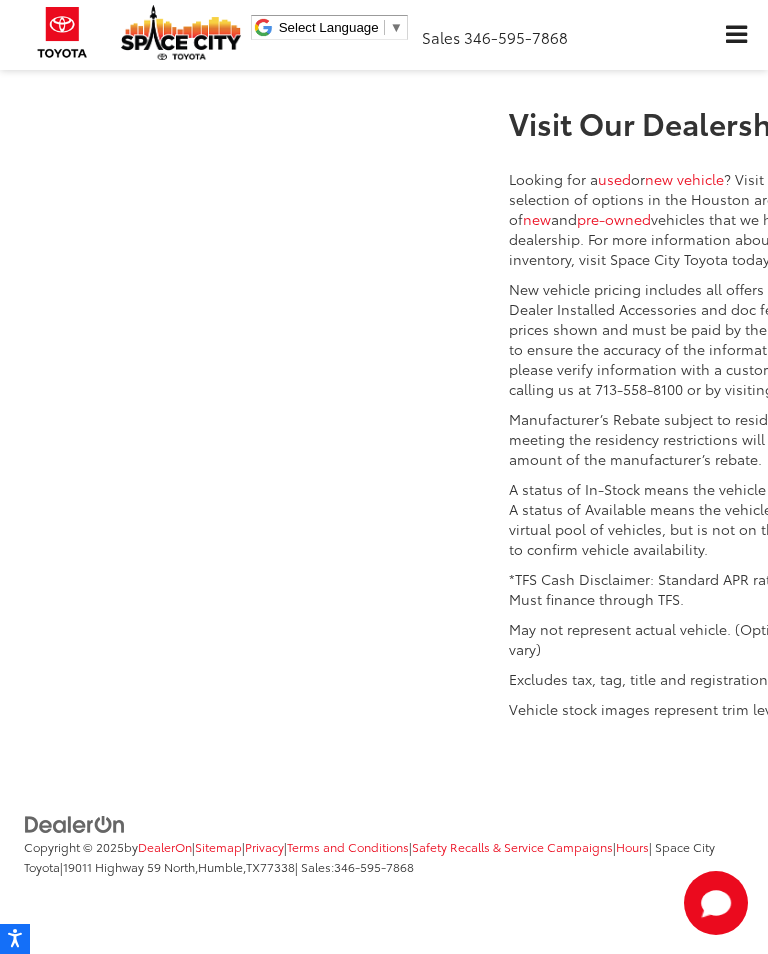 click on "Read More..." at bounding box center [577, -344] 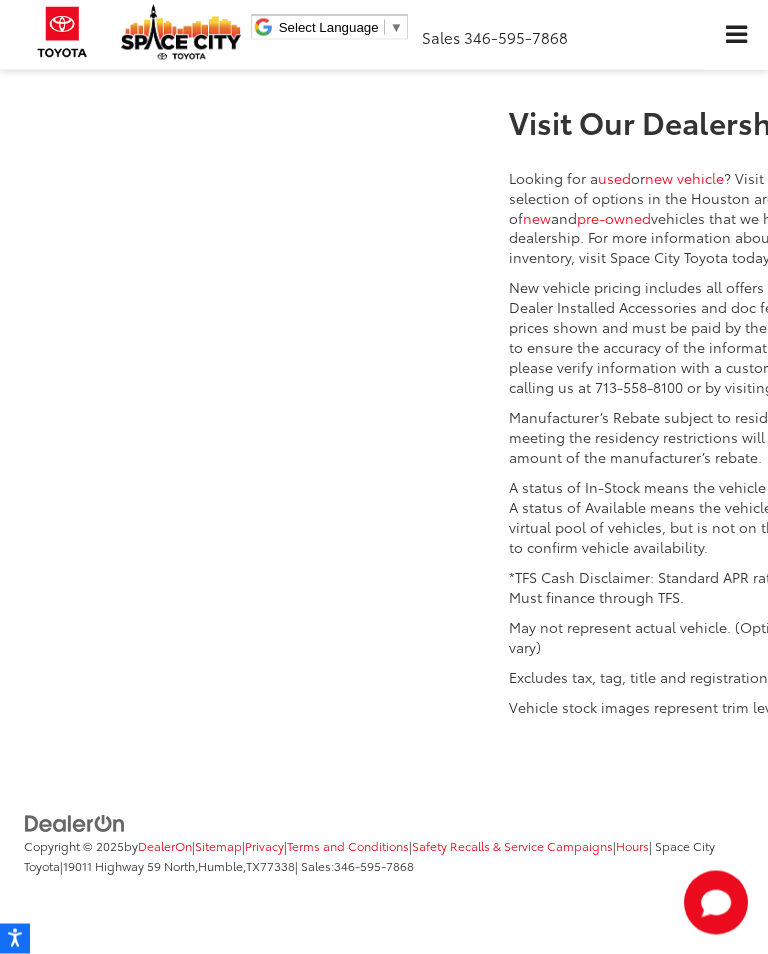 scroll, scrollTop: 4778, scrollLeft: 0, axis: vertical 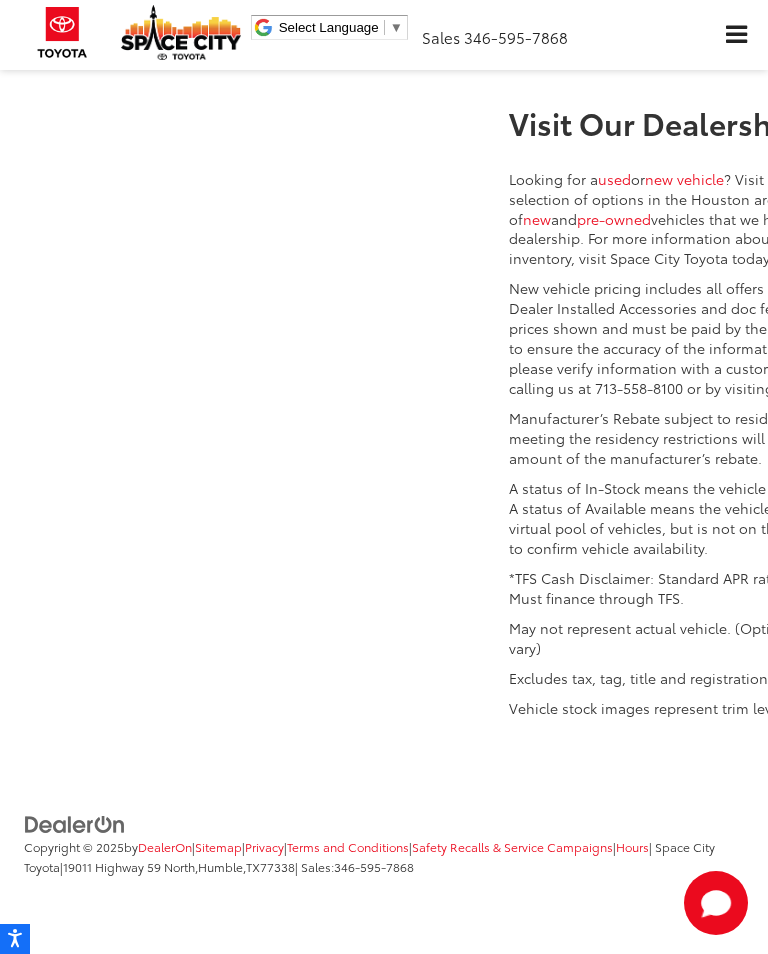 click on "Safety and convenience" at bounding box center [1014, -205] 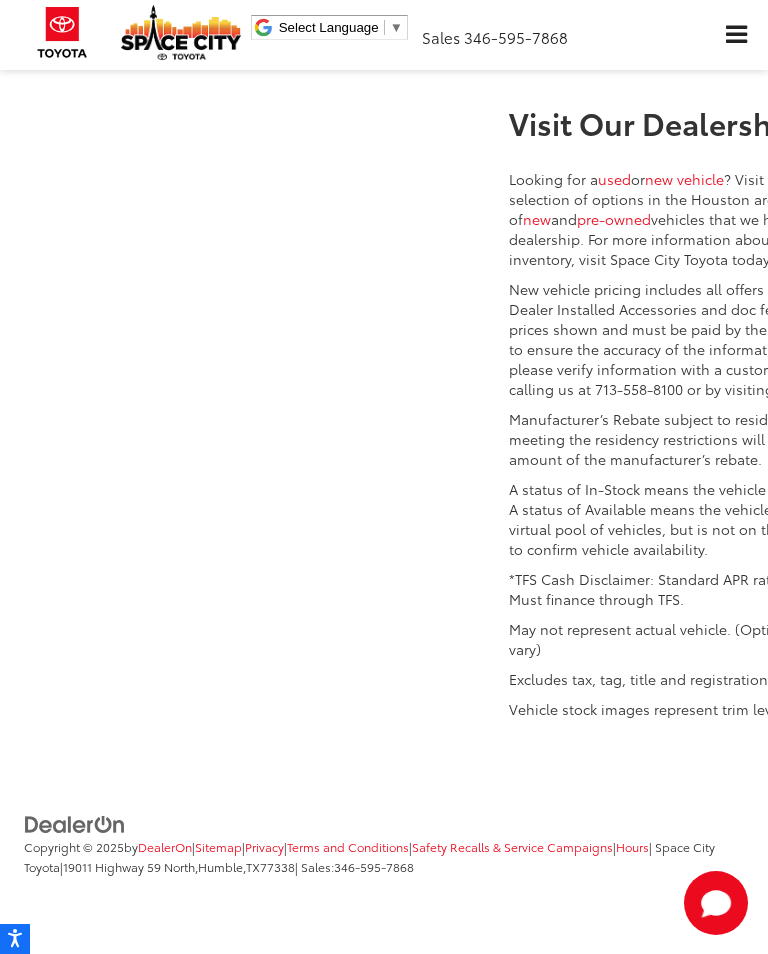 scroll, scrollTop: 4662, scrollLeft: 0, axis: vertical 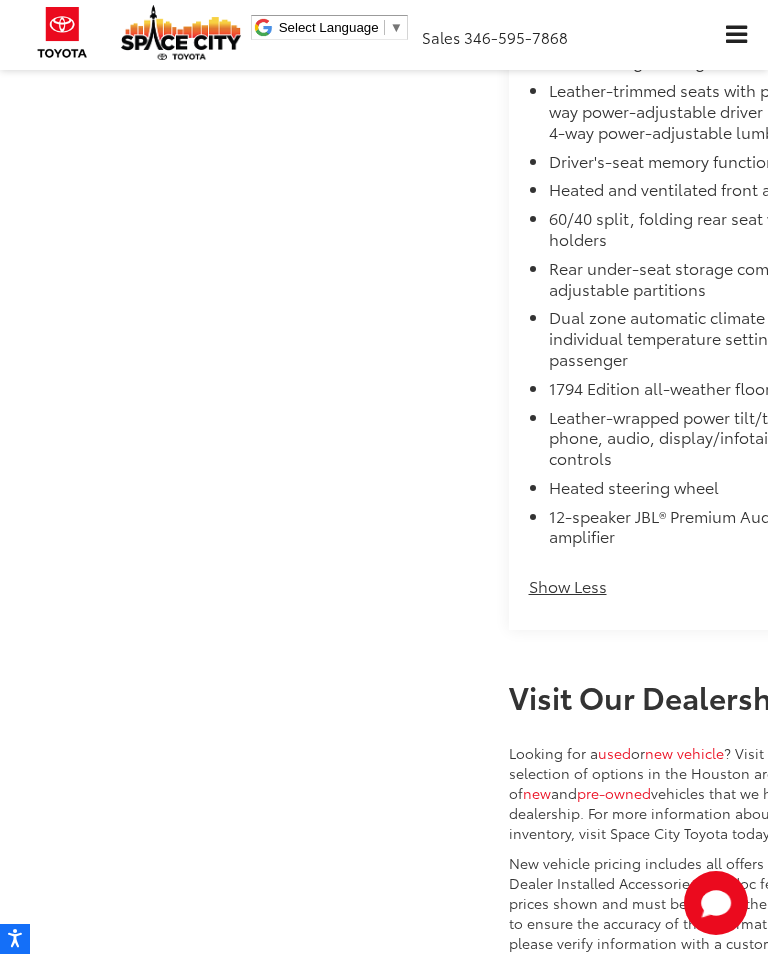 click on "Mechanical and performance" at bounding box center [815, -925] 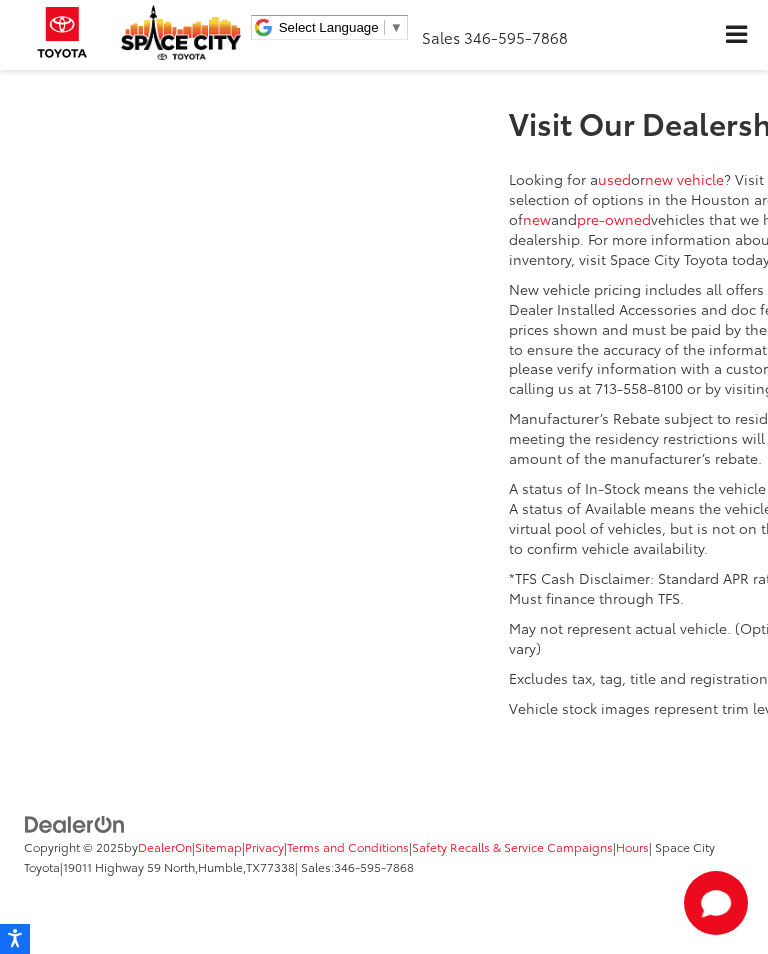 scroll, scrollTop: 5603, scrollLeft: 0, axis: vertical 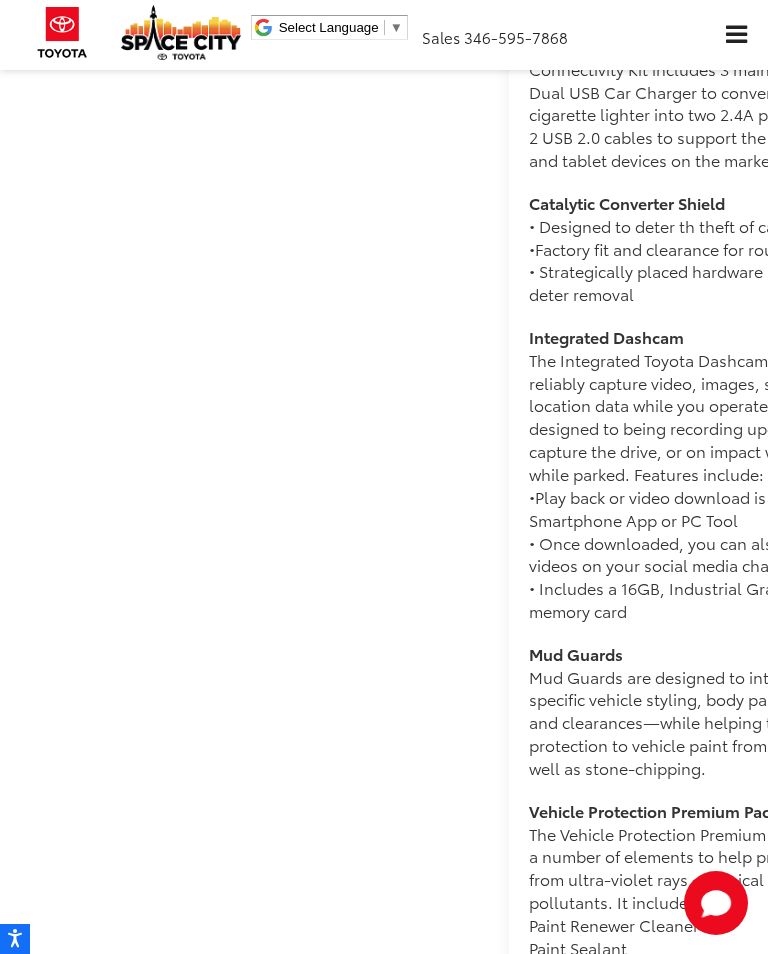 click on "View More Highlights..." at bounding box center (617, -1040) 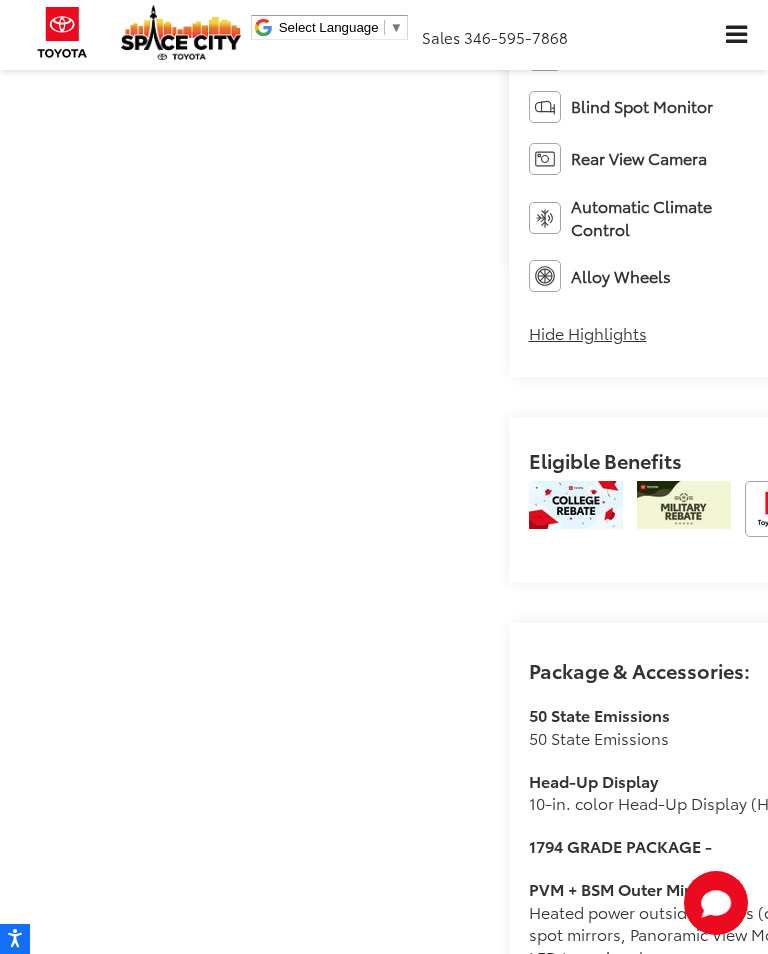 scroll, scrollTop: 905, scrollLeft: 0, axis: vertical 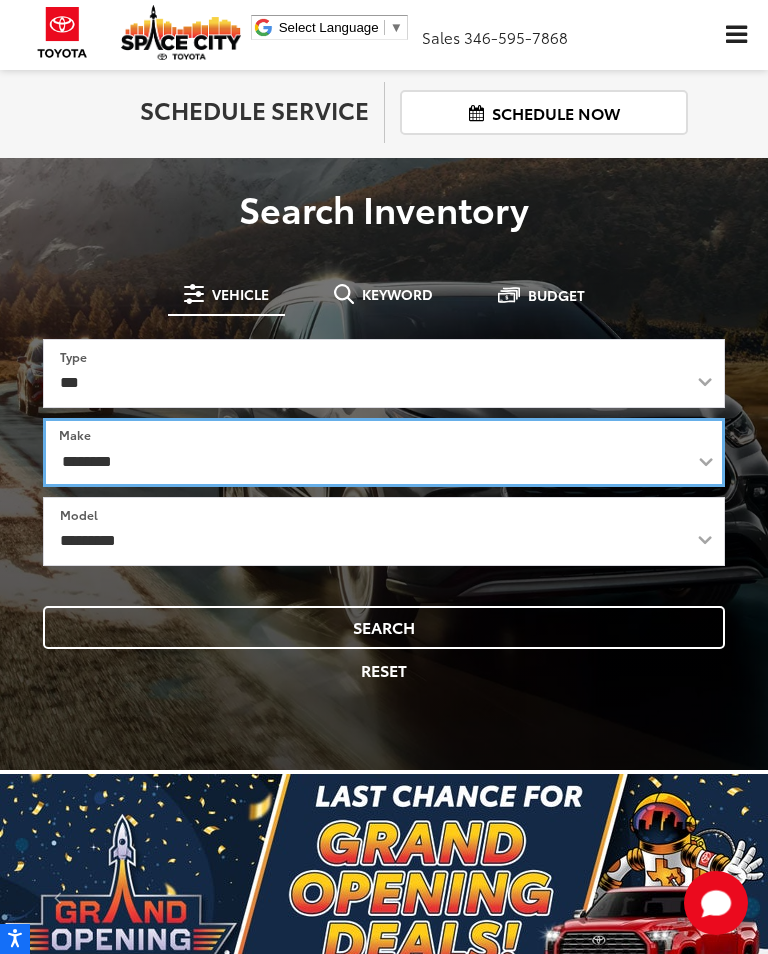 click on "**********" at bounding box center (384, 452) 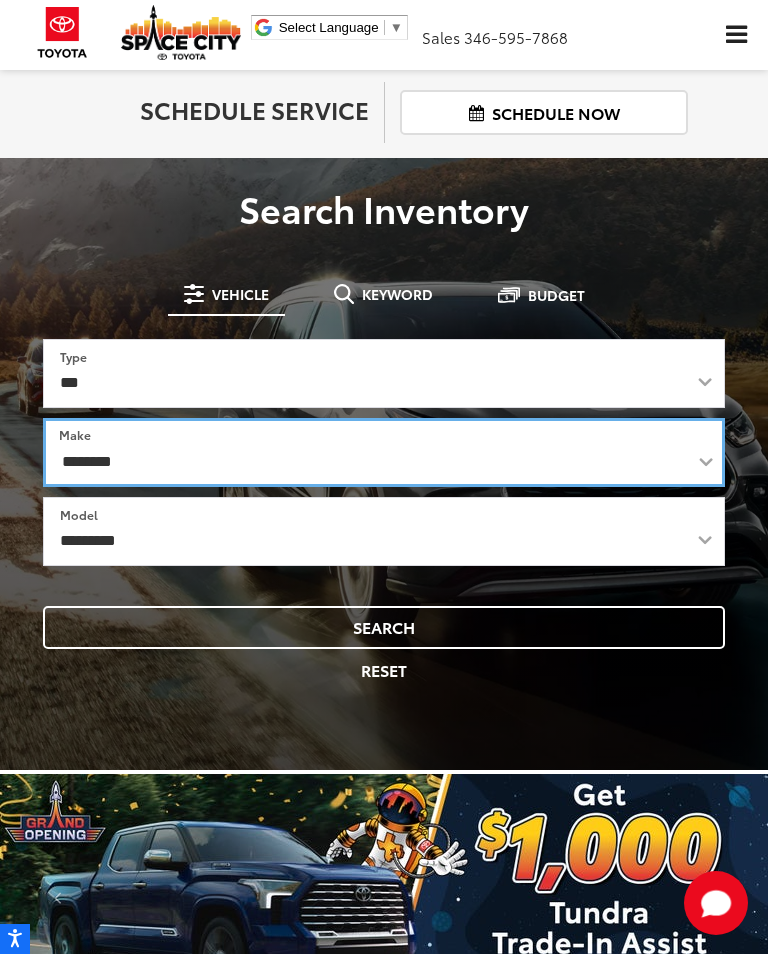 select on "******" 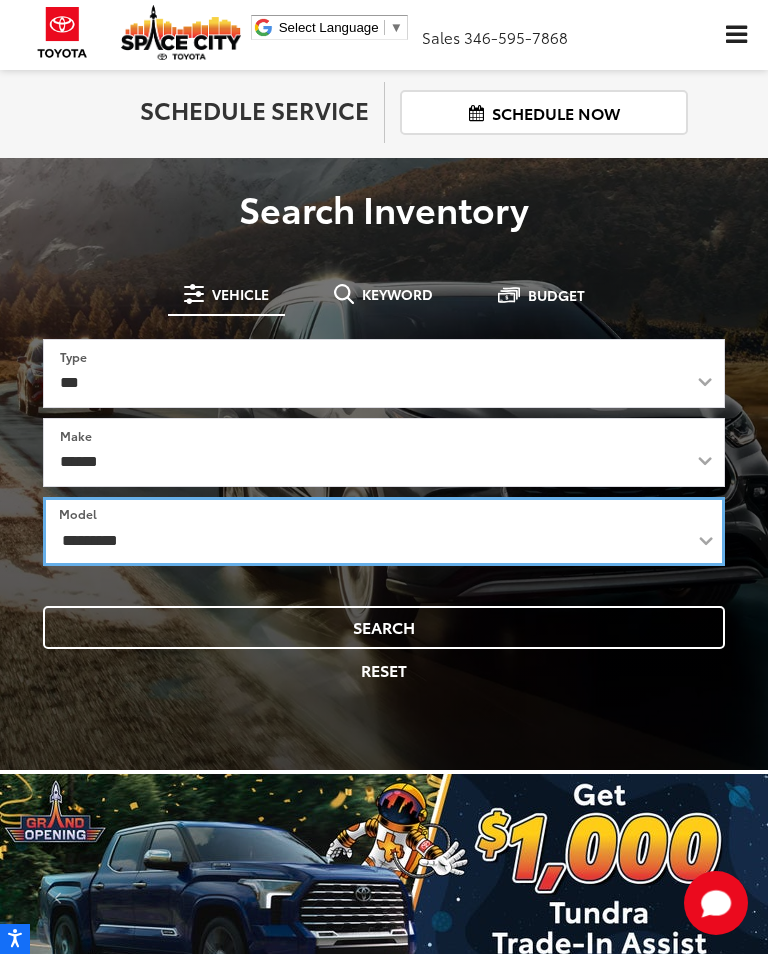 click on "**********" at bounding box center (384, 531) 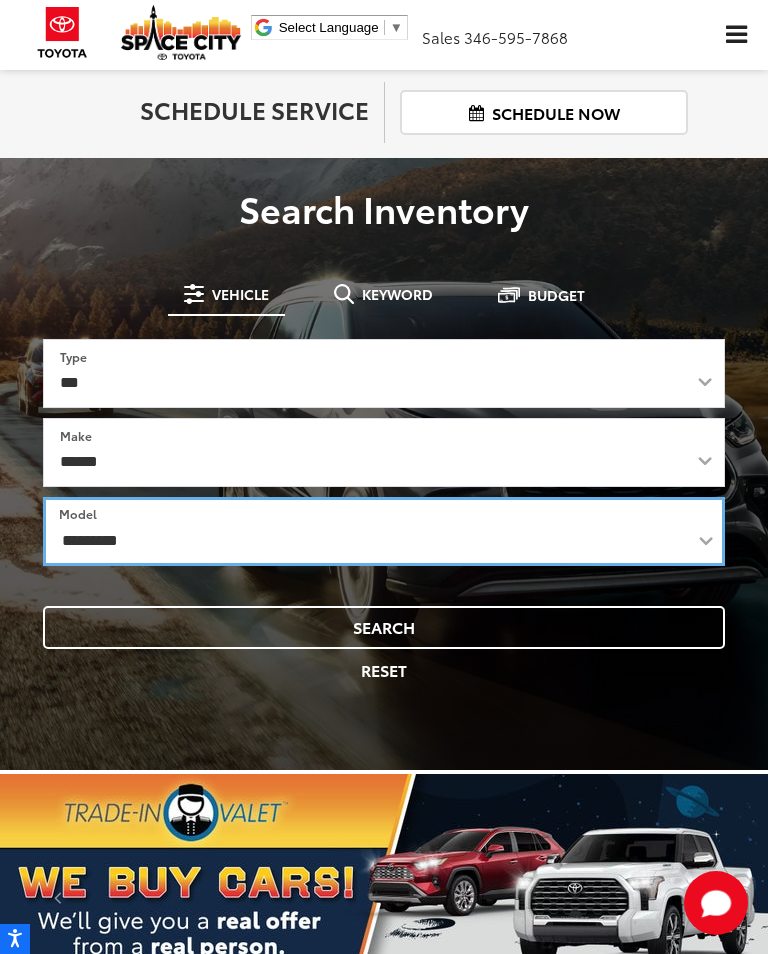 select on "******" 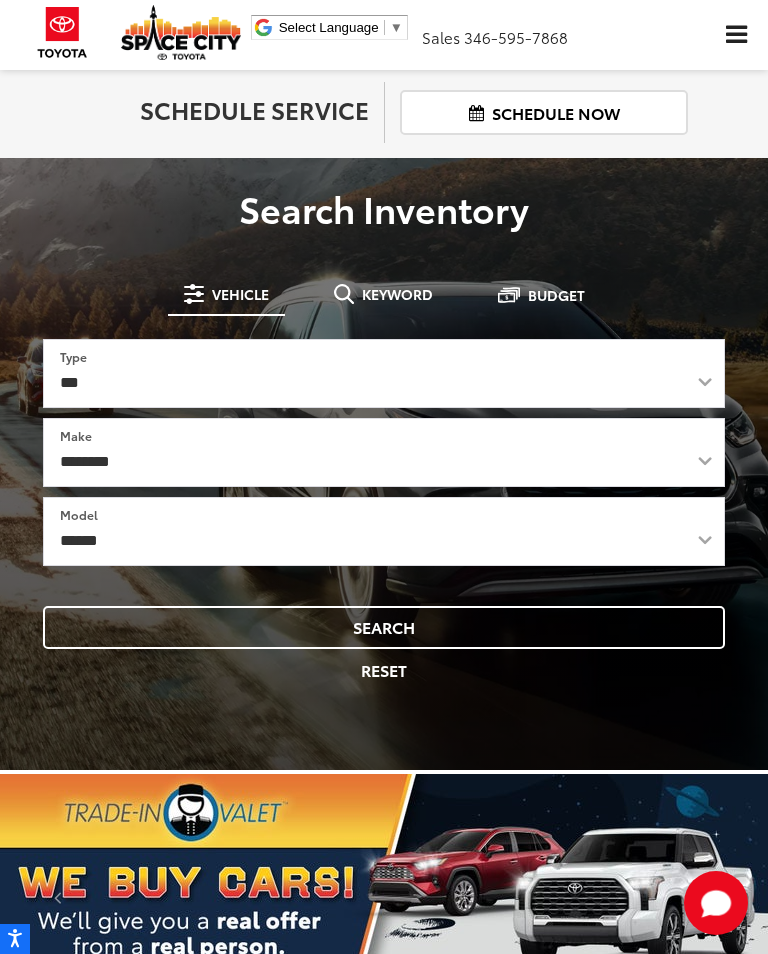 click on "Search" at bounding box center [384, 627] 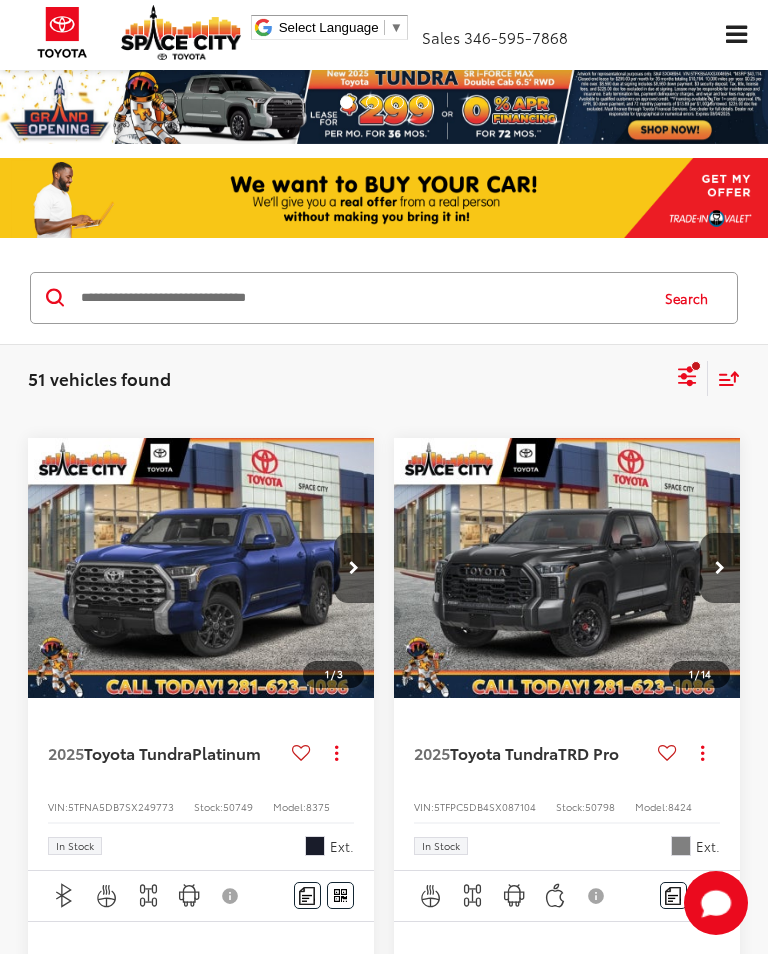 scroll, scrollTop: 0, scrollLeft: 0, axis: both 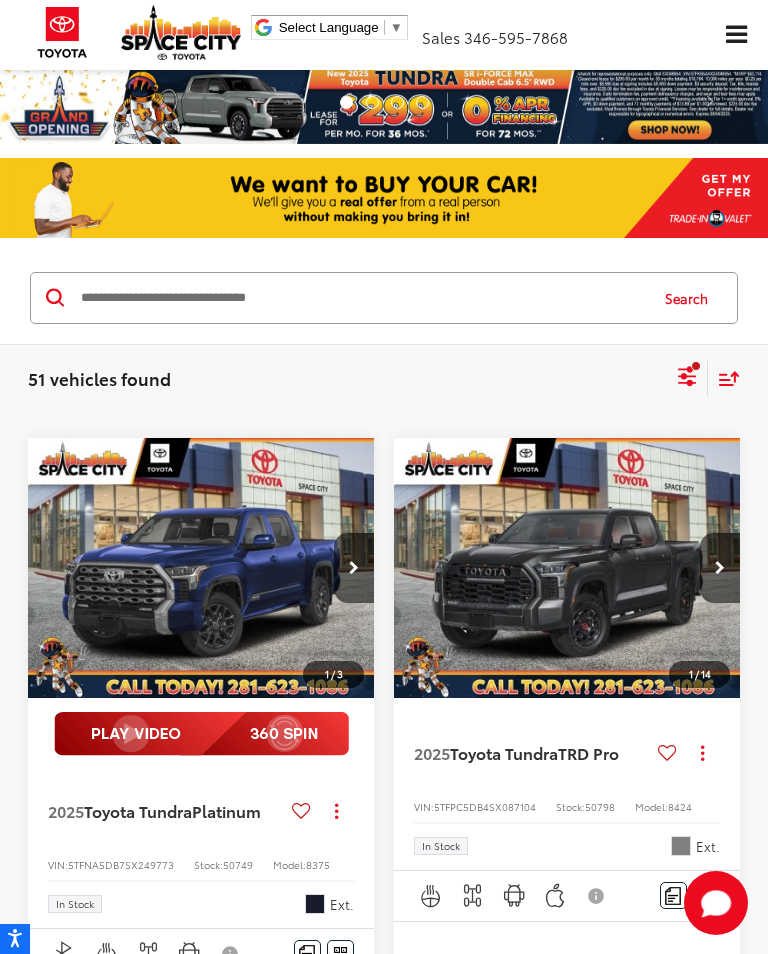 click 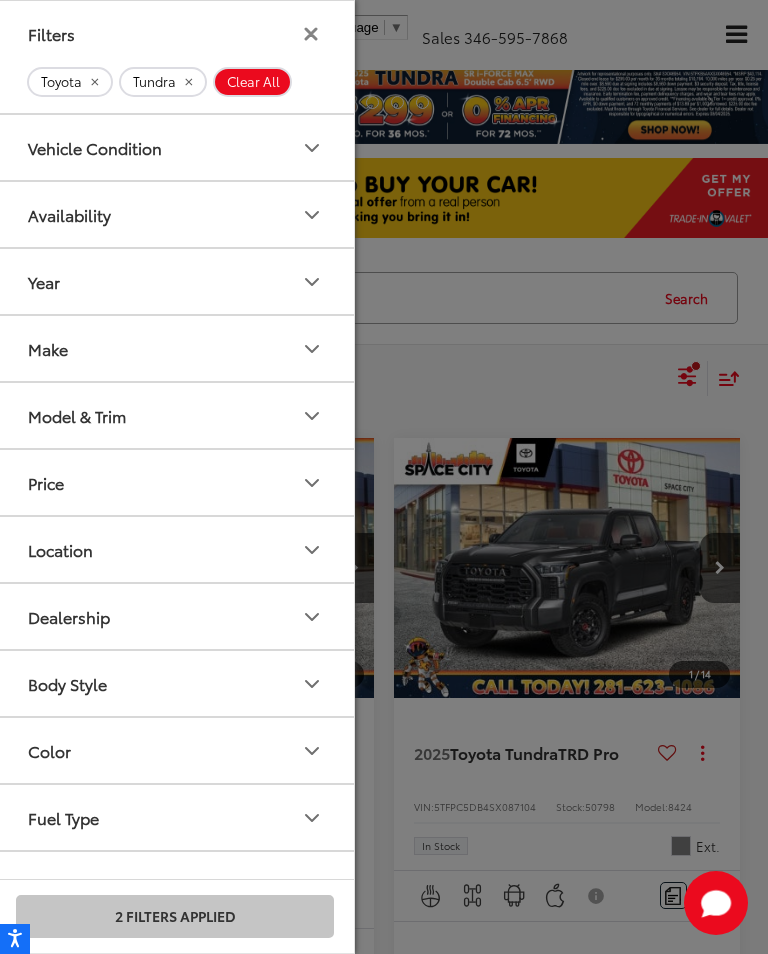 scroll, scrollTop: 0, scrollLeft: 0, axis: both 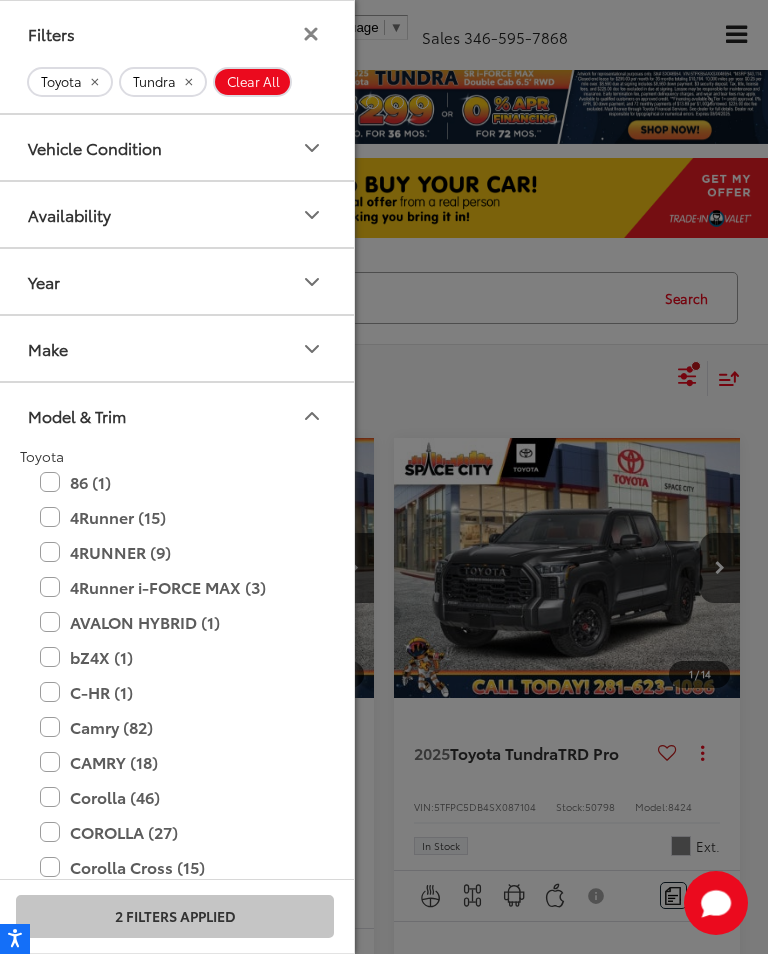 click on "Model & Trim" at bounding box center [176, 415] 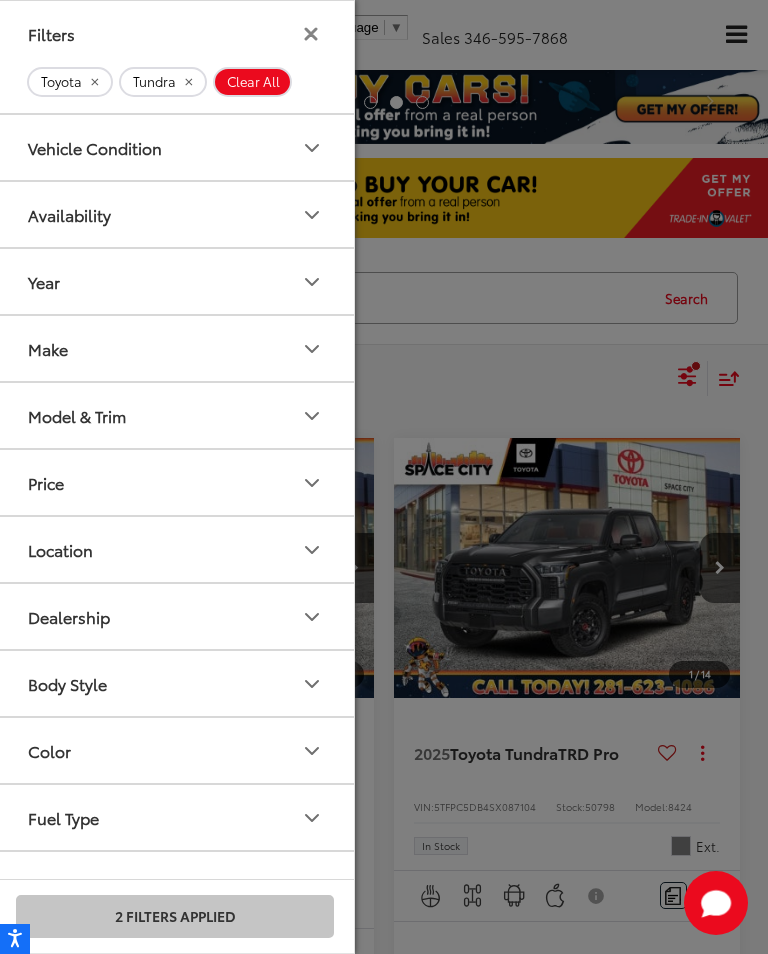 scroll, scrollTop: 0, scrollLeft: 0, axis: both 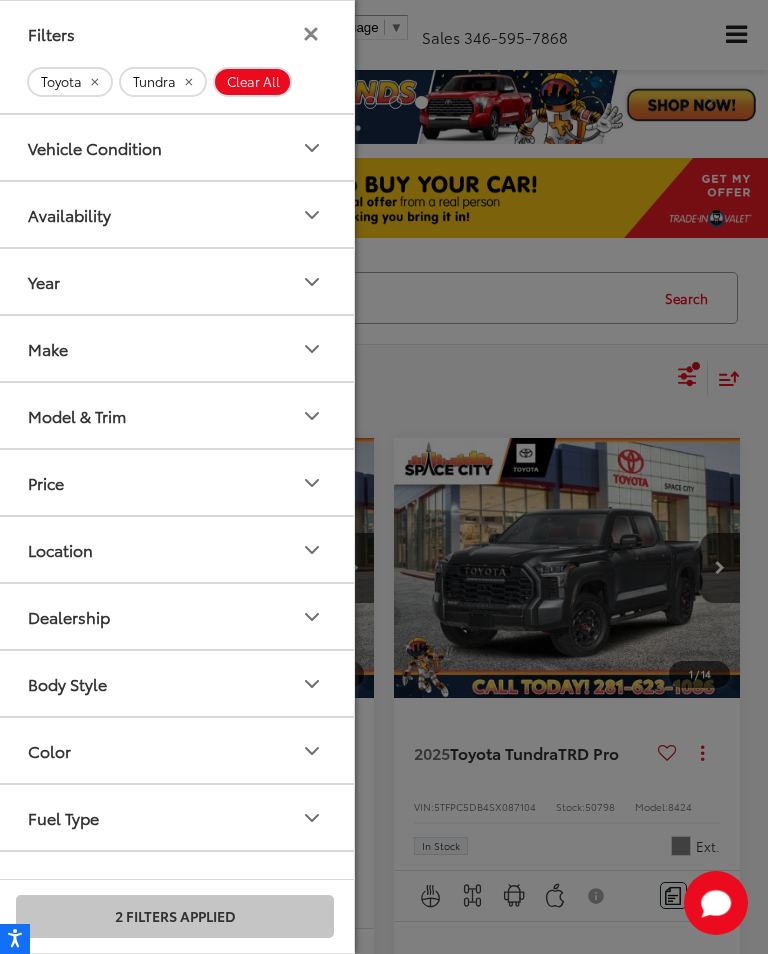click on "Model & Trim" at bounding box center (176, 415) 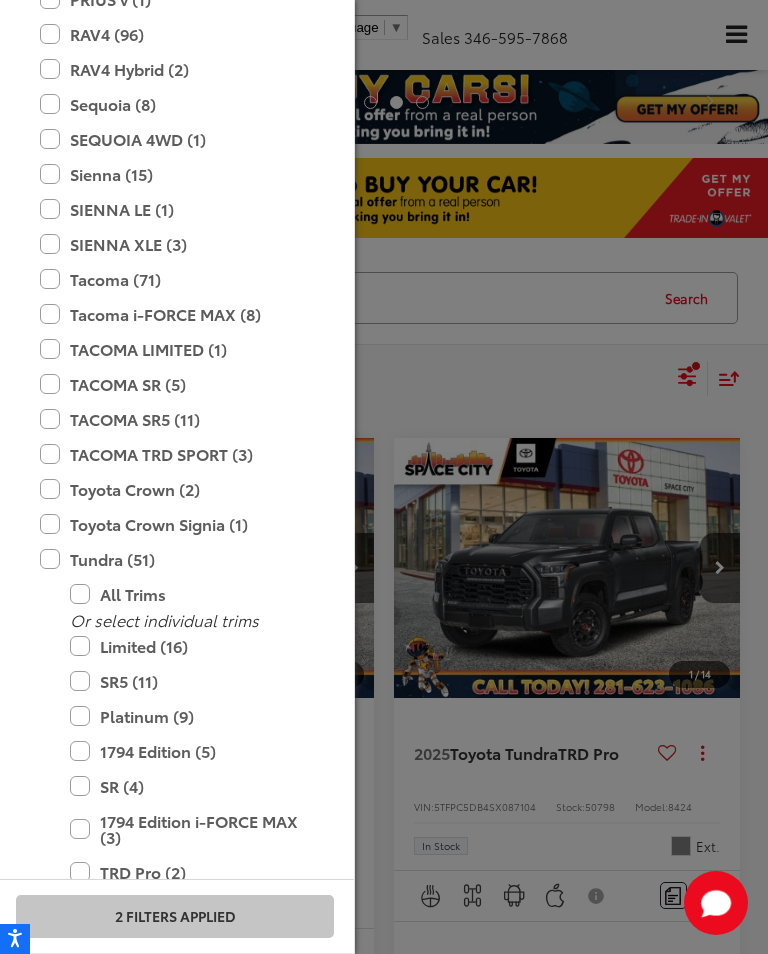 scroll, scrollTop: 1431, scrollLeft: 0, axis: vertical 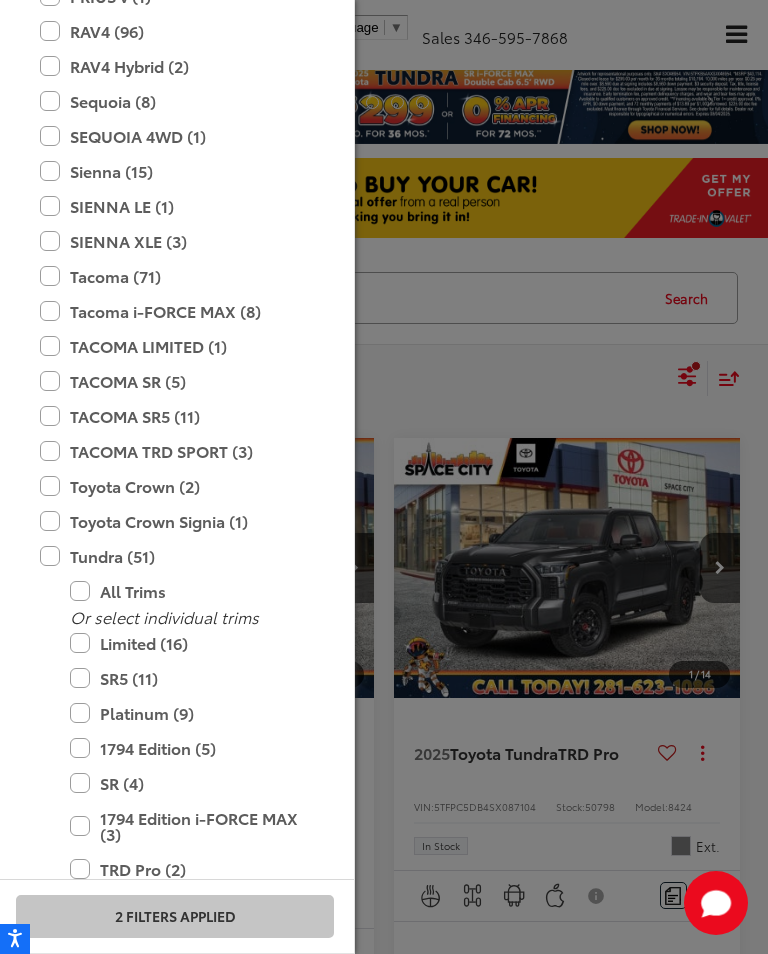 click on "1794 Edition (5)" at bounding box center [190, 748] 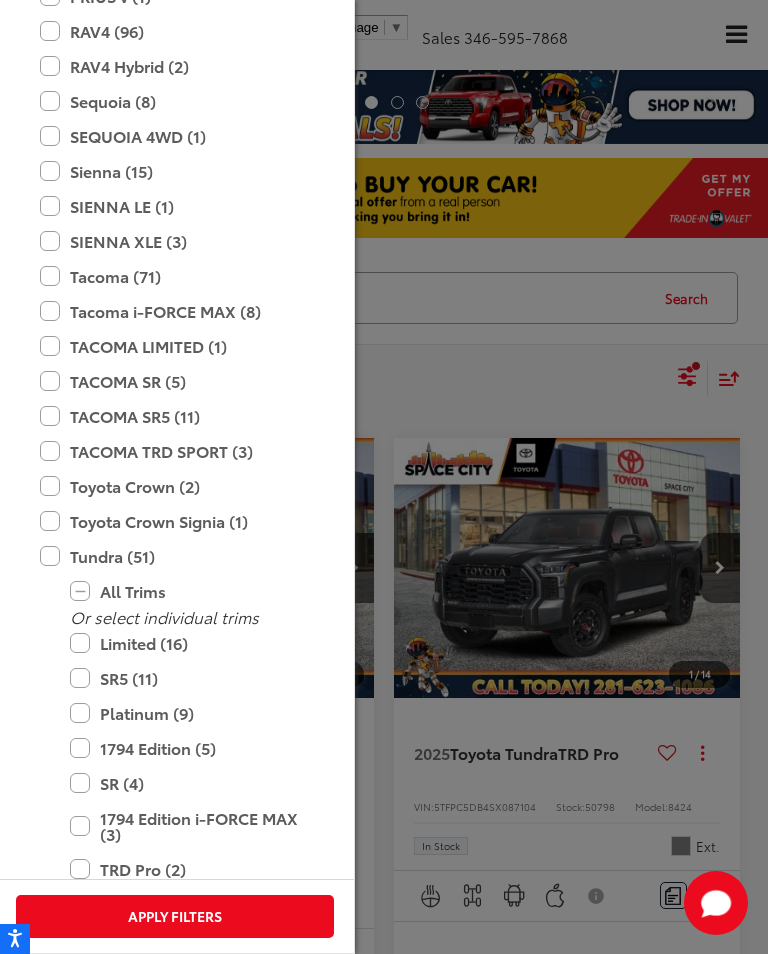 click on "Apply Filters" at bounding box center [175, 916] 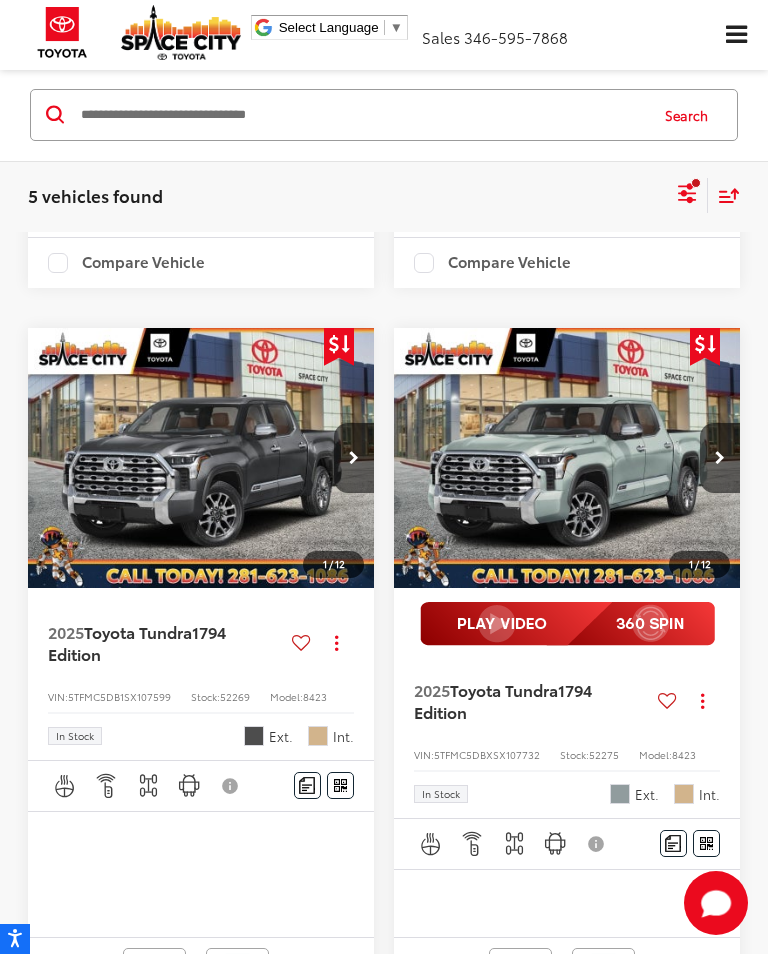 scroll, scrollTop: 962, scrollLeft: 0, axis: vertical 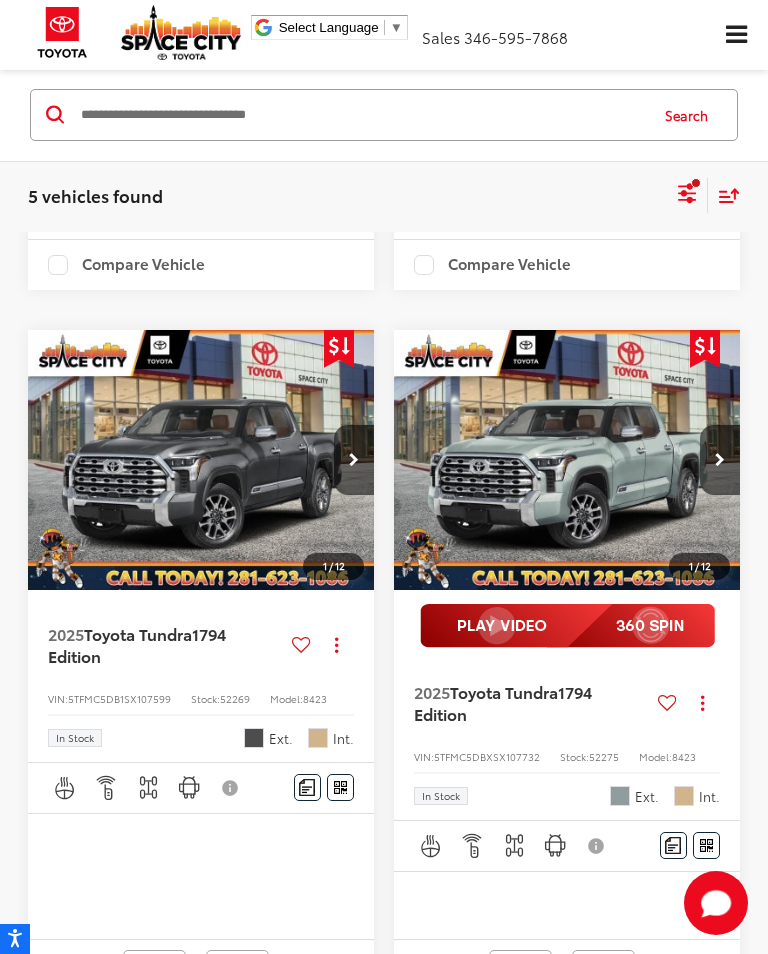 click at bounding box center (567, 461) 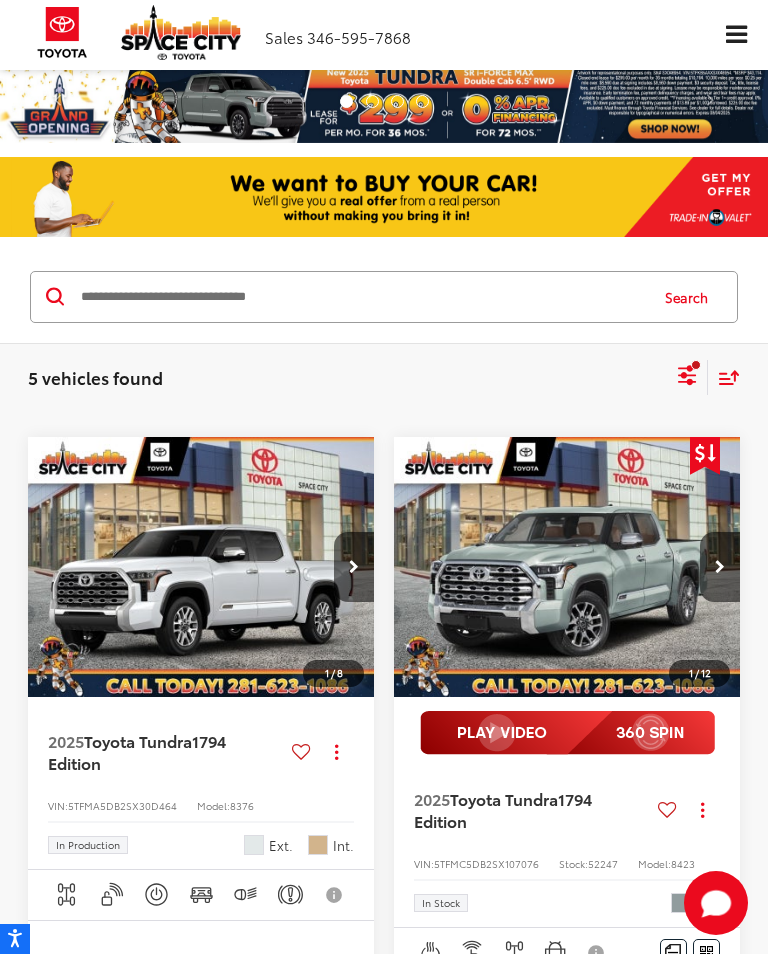 scroll, scrollTop: 0, scrollLeft: 0, axis: both 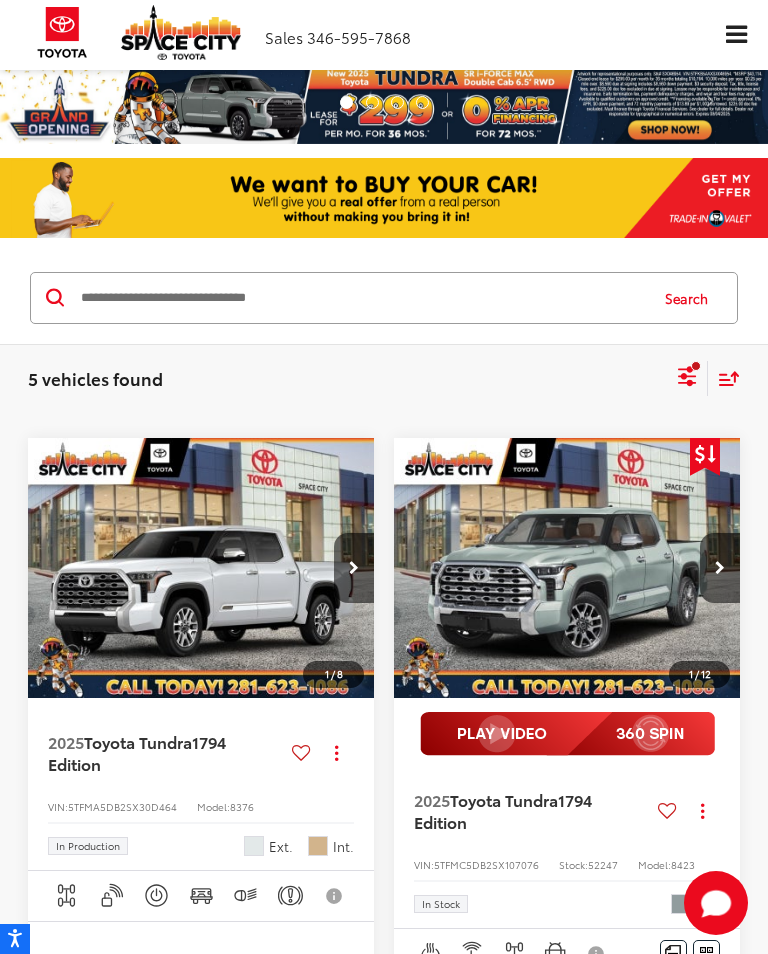 click at bounding box center (567, 569) 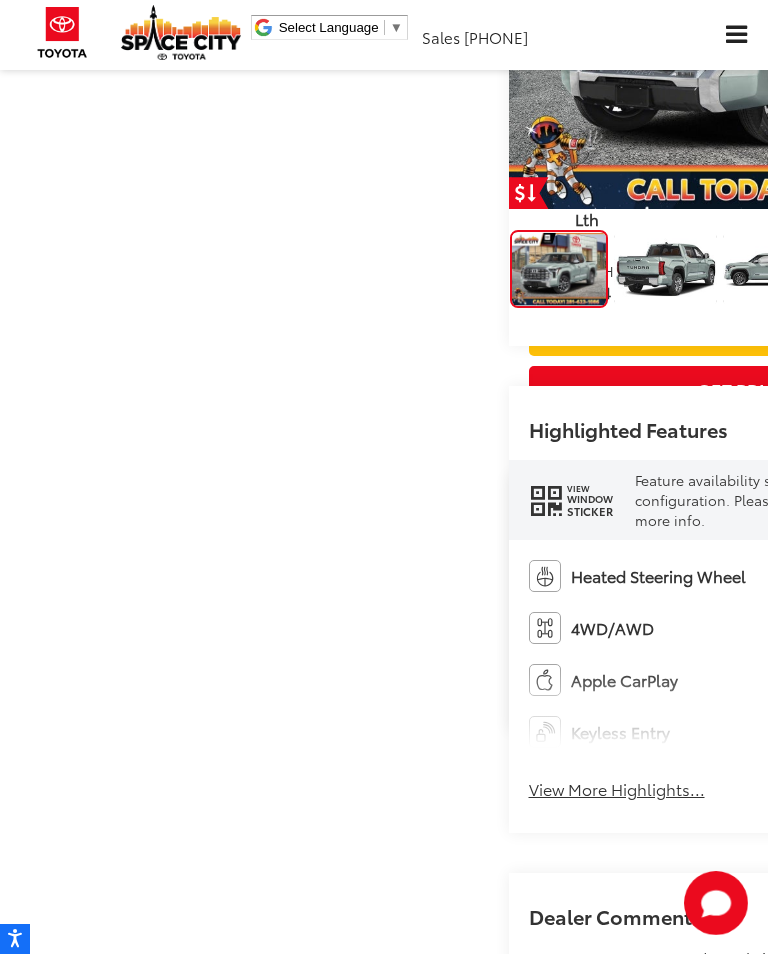 scroll, scrollTop: 1566, scrollLeft: 0, axis: vertical 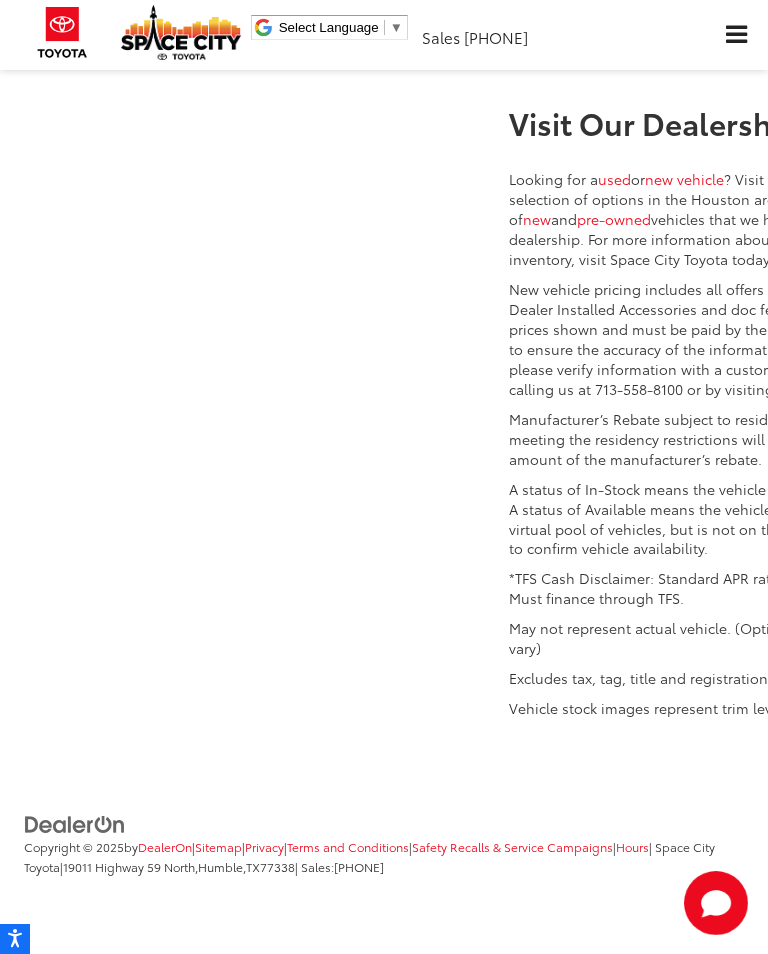 click on "Safety" at bounding box center (789, -529) 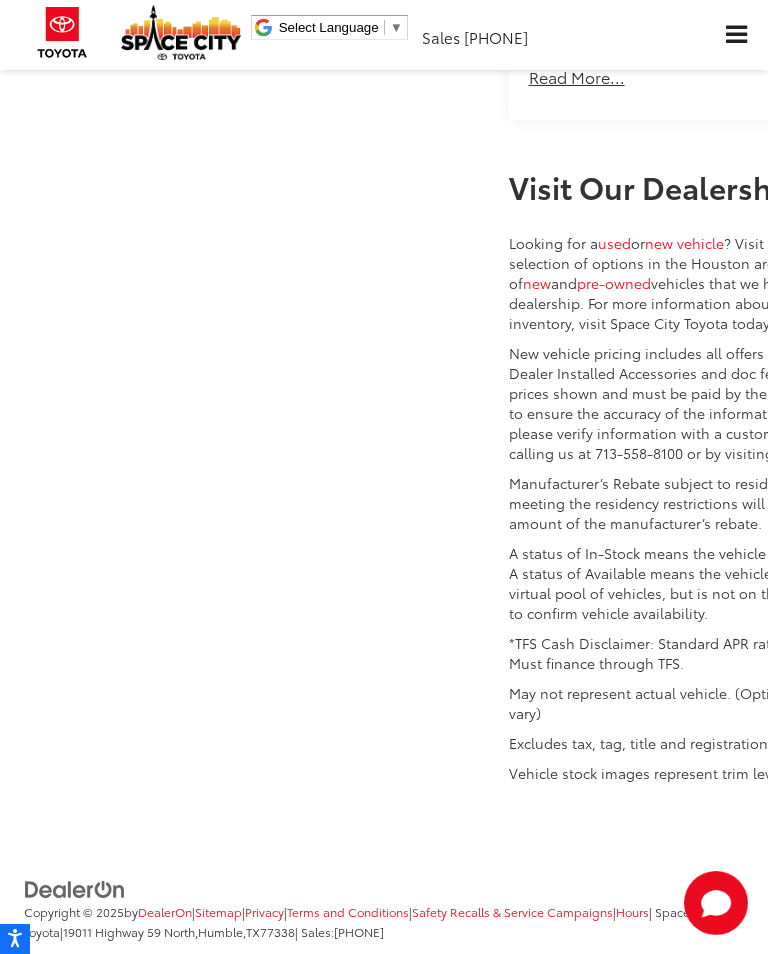 scroll, scrollTop: 3069, scrollLeft: 0, axis: vertical 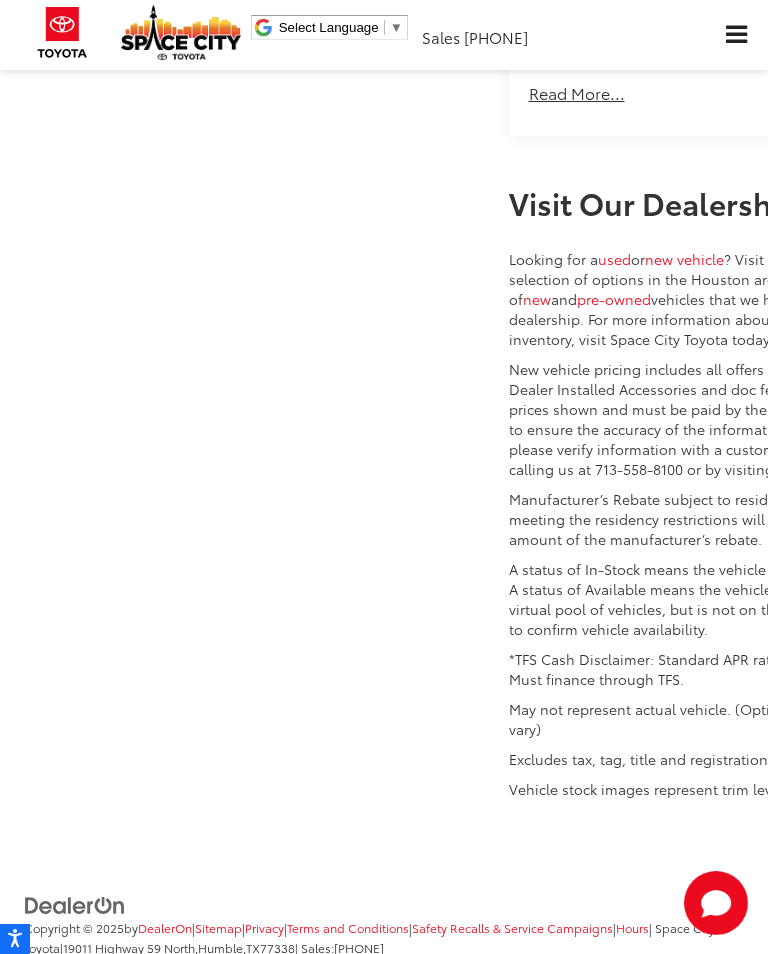 click on "Options" at bounding box center [880, -1138] 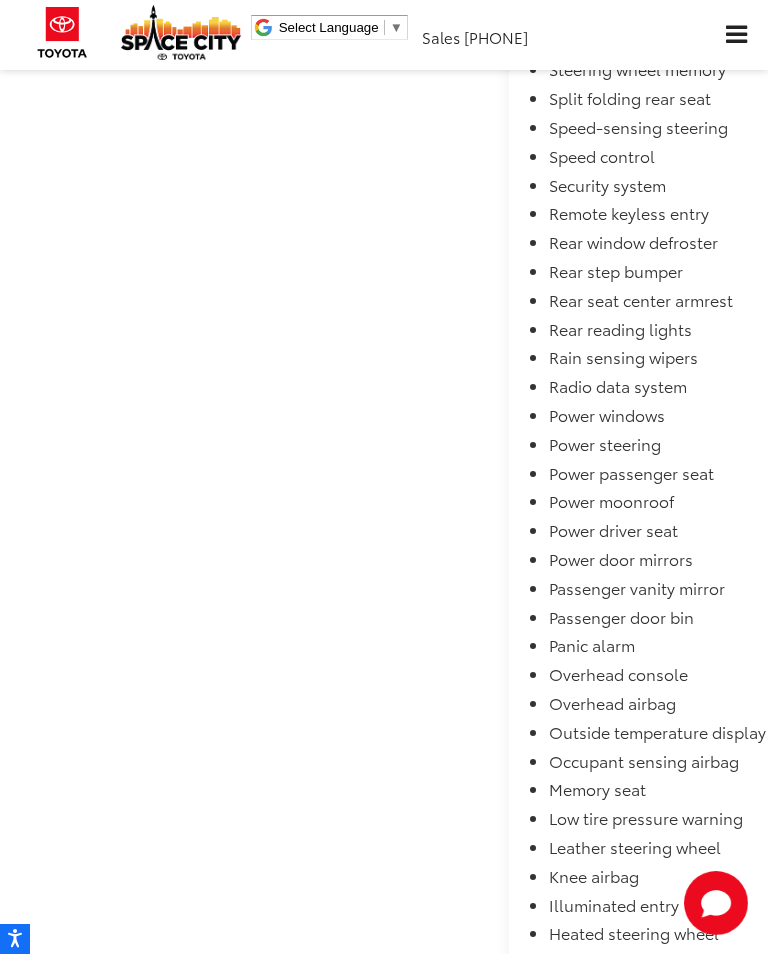 scroll, scrollTop: 2827, scrollLeft: 0, axis: vertical 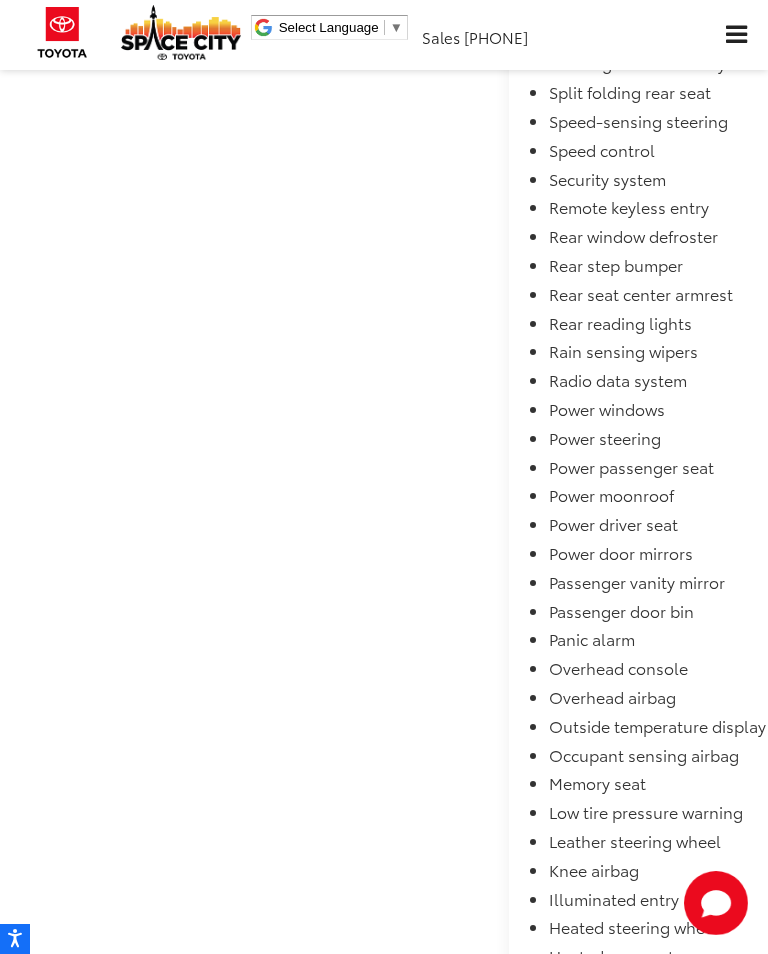 click on "Mechanical" at bounding box center [581, -896] 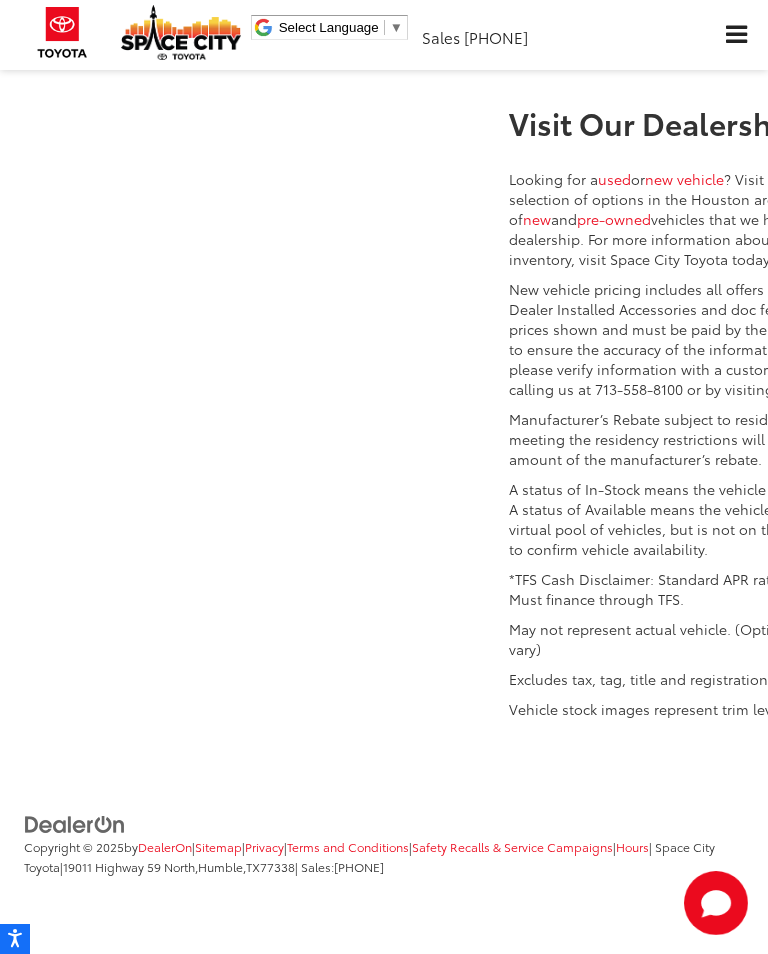 scroll, scrollTop: 3035, scrollLeft: 0, axis: vertical 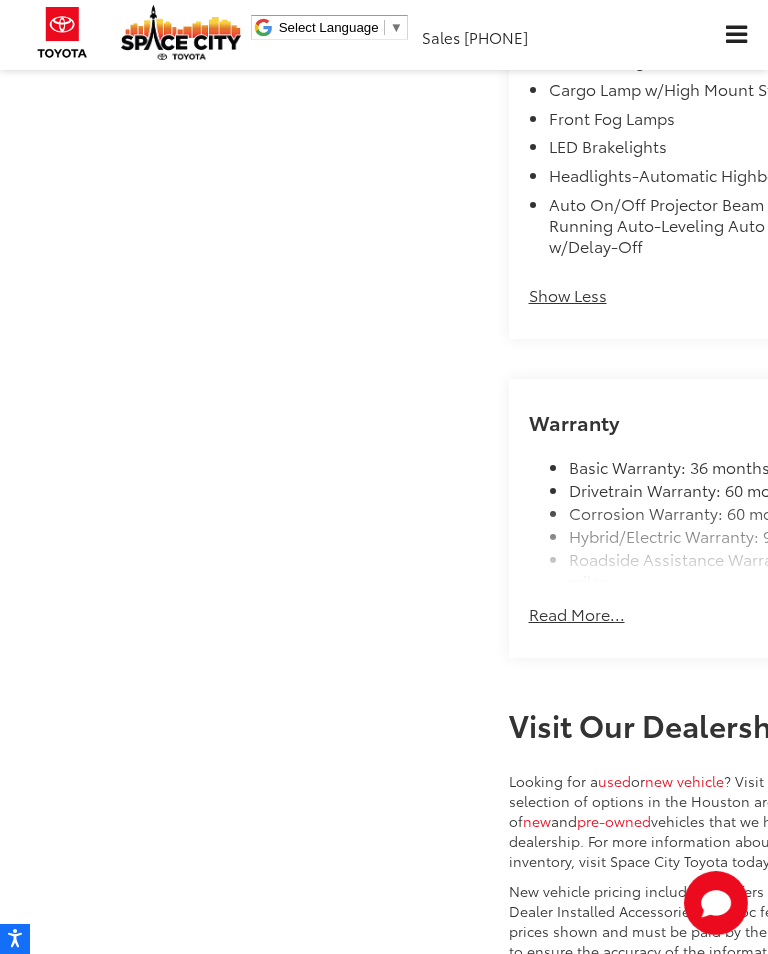 click on "Read More..." at bounding box center (577, -1017) 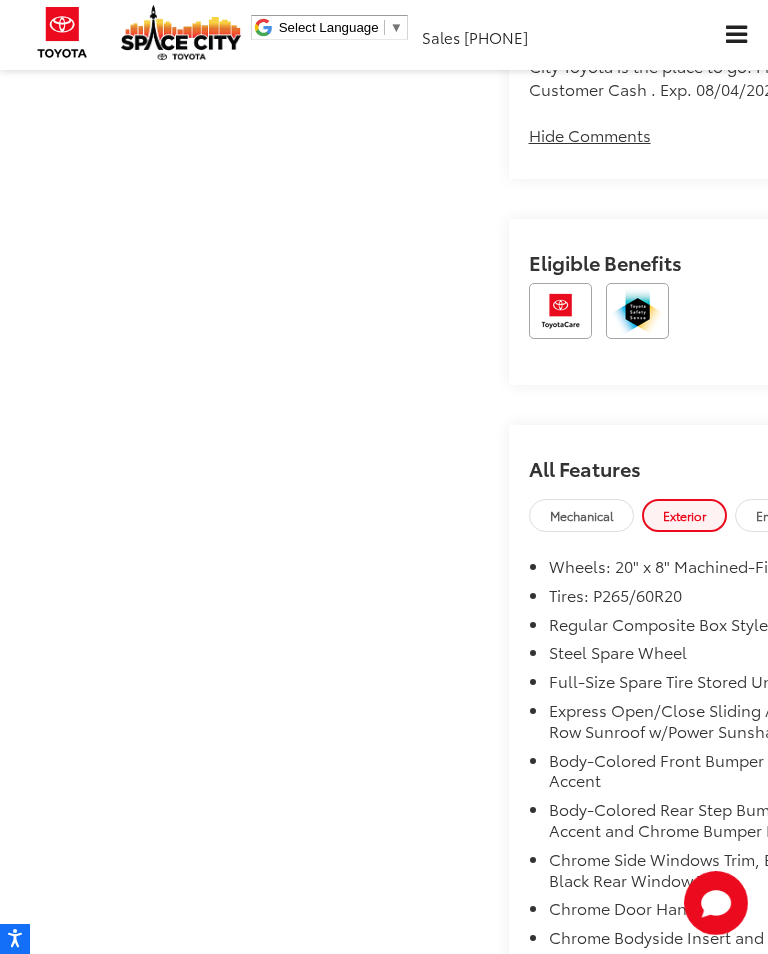 click on "Lunar 2025 Toyota Tundra Hybrid 1794 Edition 4WD 10-Speed Automatic 3.4L V6 3.4L V6. Space City Toyota is your premier Houston area Toyota dealer. Family-owned and operated, we proudly offer our customers award-winning customer service, sales, and maintenance. From the moment you first reach out to us, you'll see that we’re committed to providing you with an unmatched experience that will last long after the sale. We’ll be by your side every step of the way. From matching you with your dream ride to servicing it for years to come, you’ll see that the Space City way is the right way to do business. Whether you're looking to finance, lease, or maintain a new or pre-owned vehicle, Space City Toyota is the place to go! Price includes: $3000 - TMS Customer Cash . Exp. 08/04/2025" at bounding box center [768, -550] 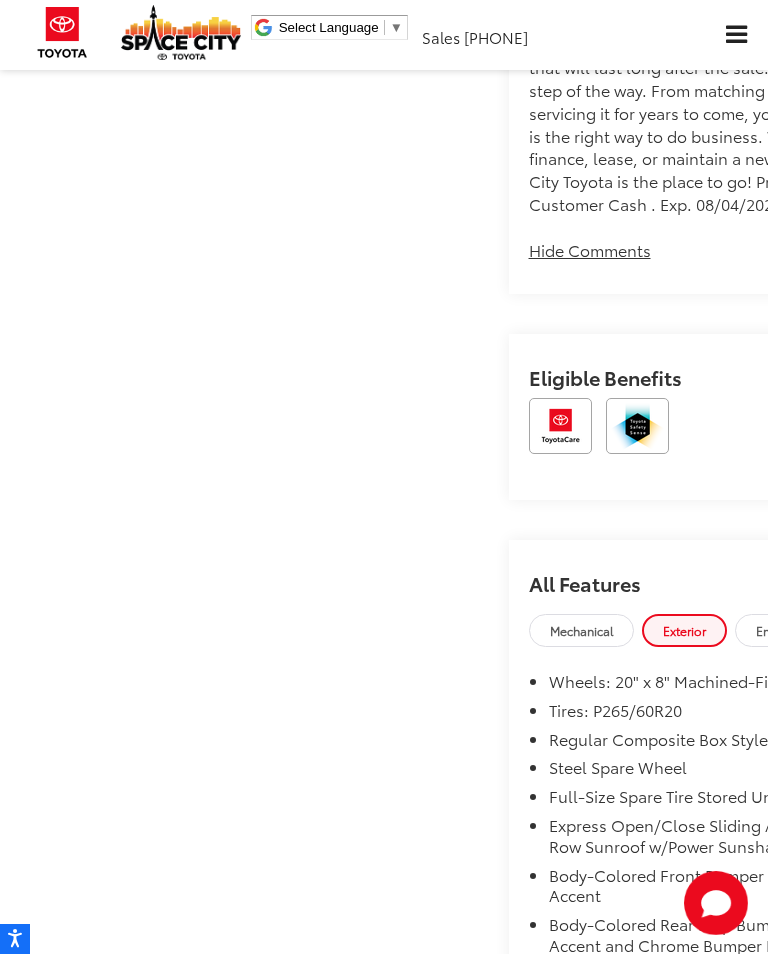 scroll, scrollTop: 2447, scrollLeft: 0, axis: vertical 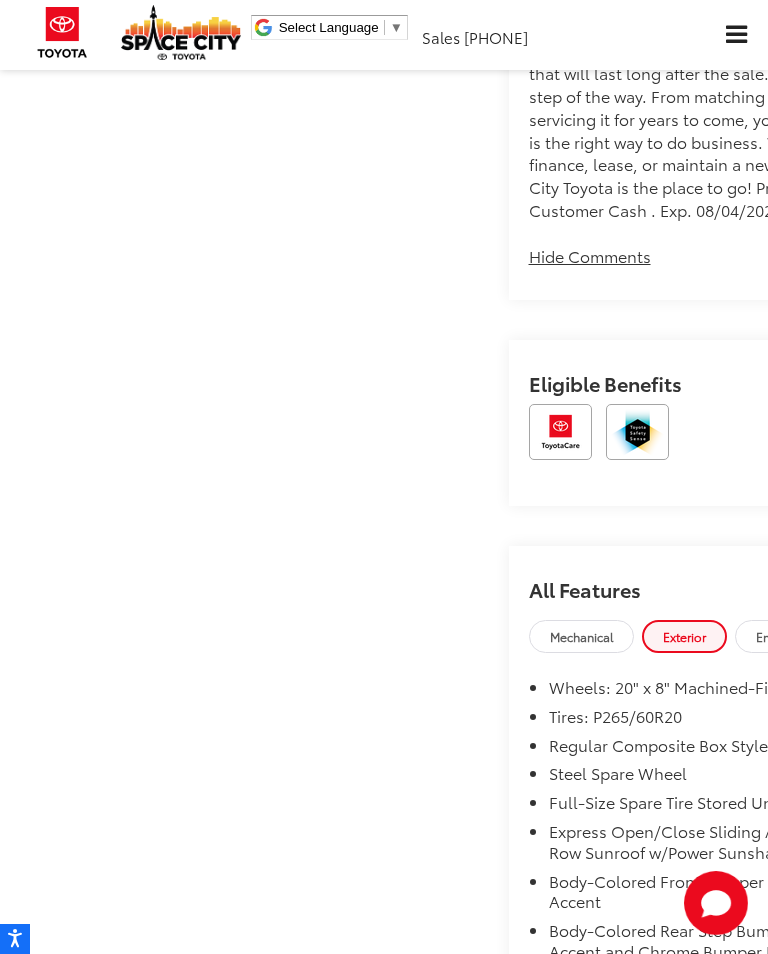 click on "View More Highlights..." at bounding box center (617, -1238) 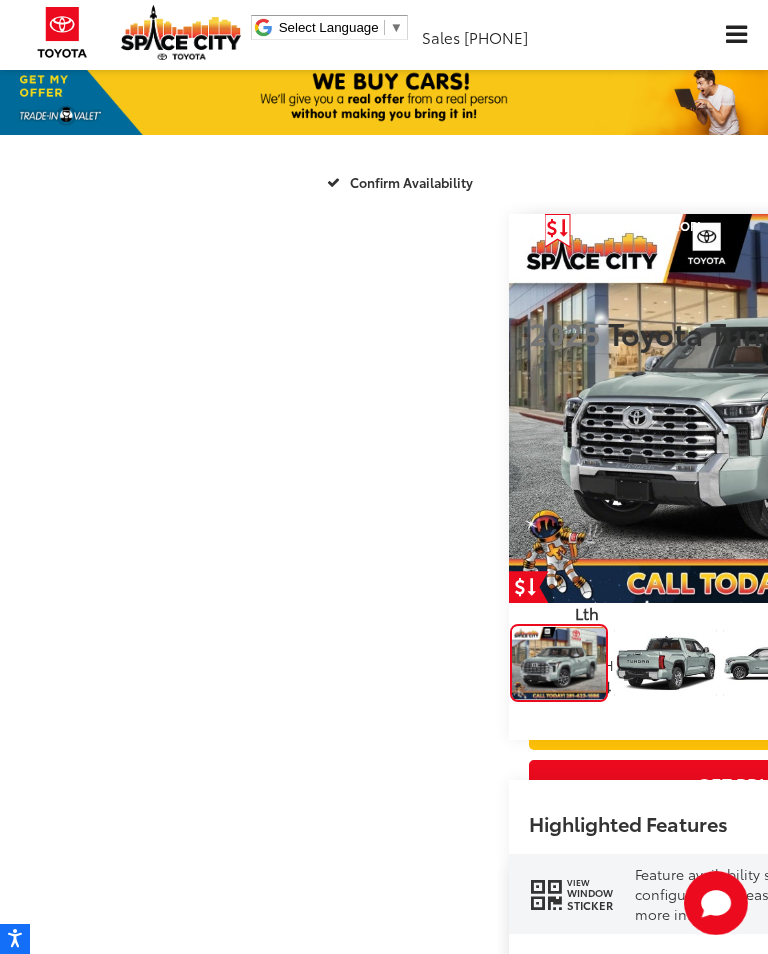 scroll, scrollTop: 0, scrollLeft: 0, axis: both 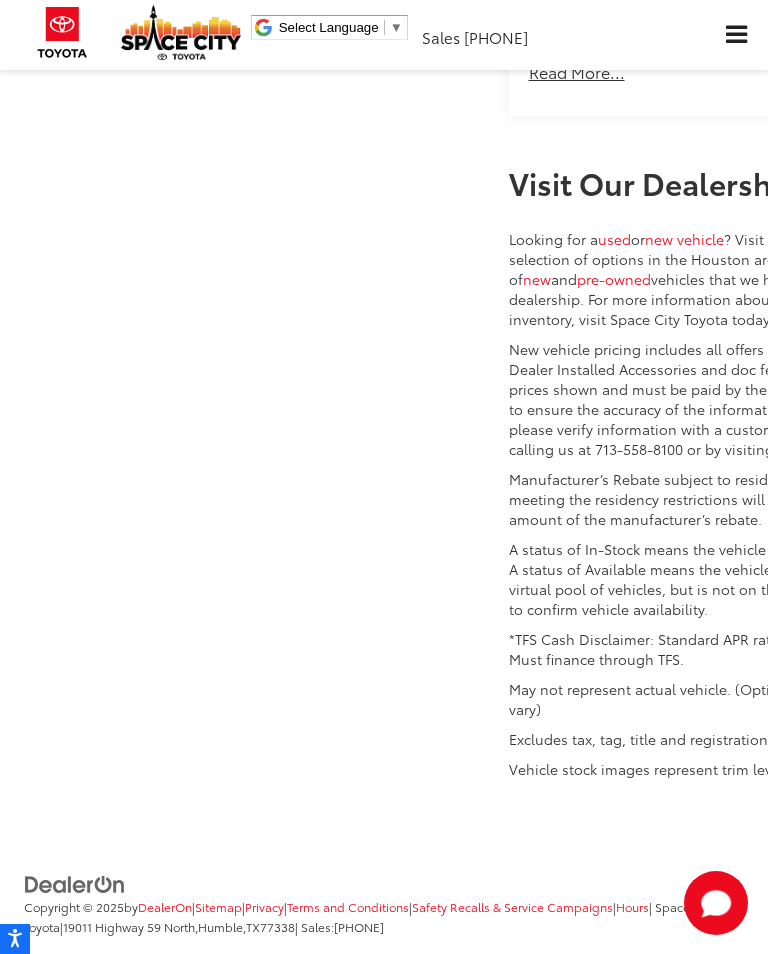 click on "Space City Toyota
Select Language ​ ▼
Sales
[PHONE]
Service
[PHONE]
Parts
[PHONE]
19011 Highway 59 North
[CITY], [STATE] [POSTAL_CODE]
Service
Map
Contact
Saved
Saved" at bounding box center [319, 32] 